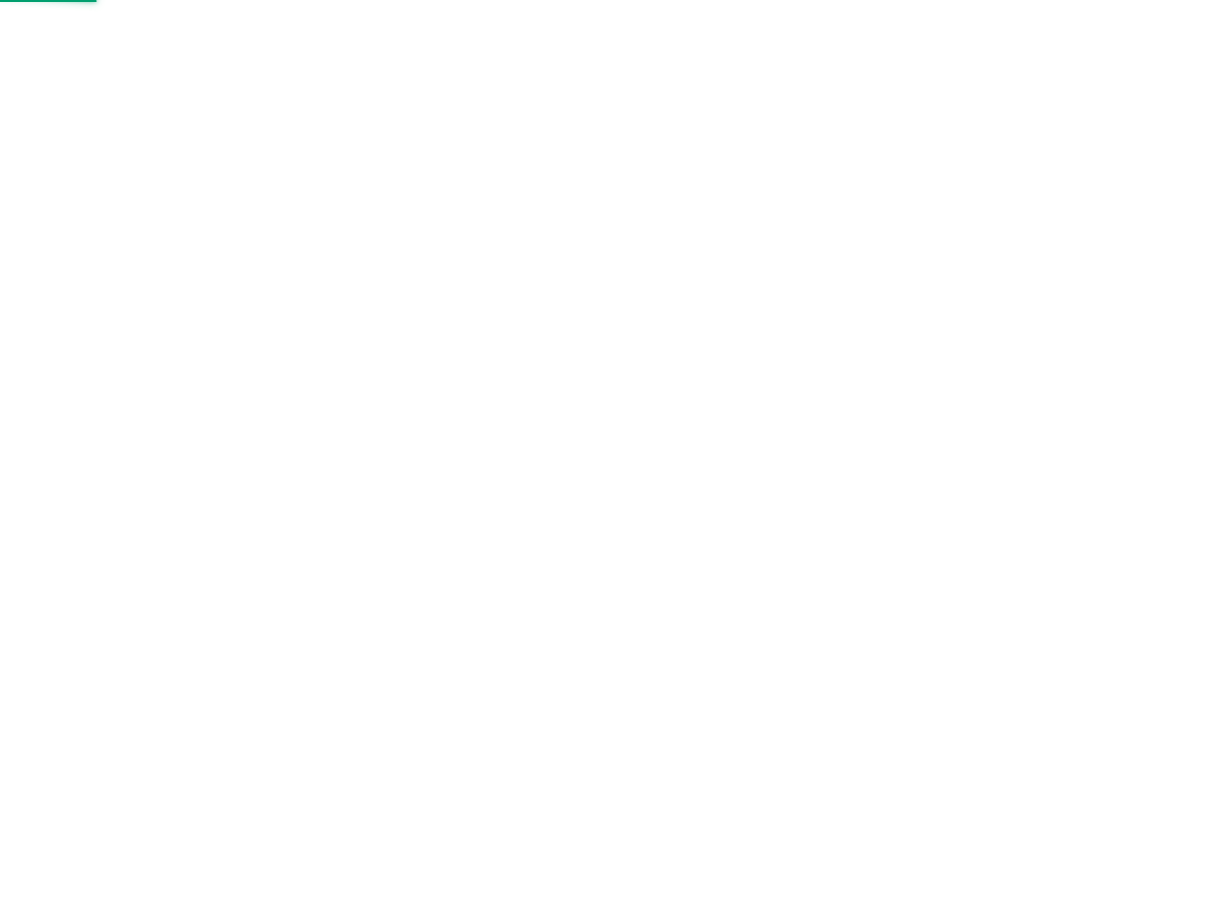 scroll, scrollTop: 0, scrollLeft: 0, axis: both 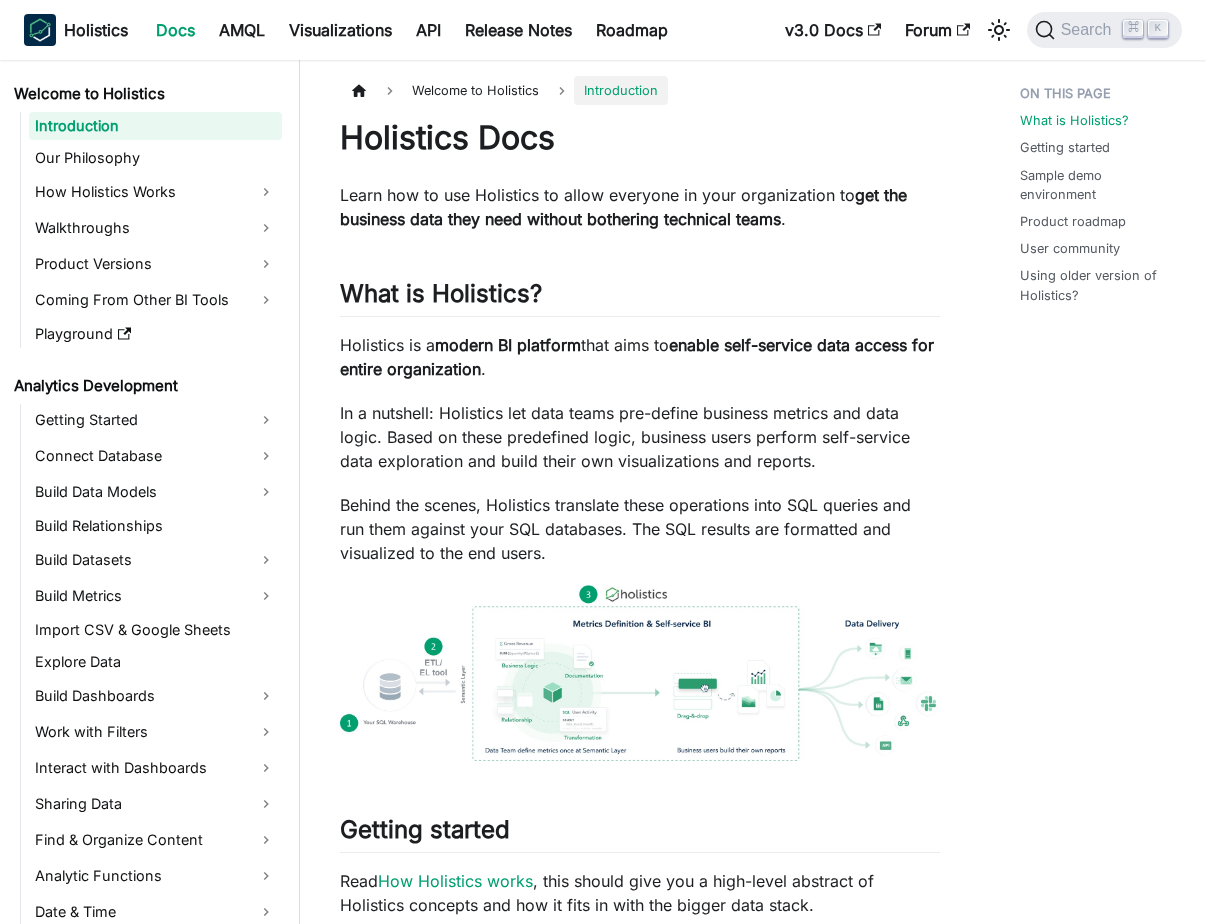 click on "Holistics Docs Learn how to use Holistics to allow everyone in your organization to  get the business data they need without bothering technical teams .
What is Holistics? ​
Holistics is a  modern BI platform  that aims to  enable self-service data access for entire organization .
In a nutshell: Holistics let data teams pre-define business metrics and data logic. Based on these predefined logic, business users perform self-service data exploration and build their own visualizations and reports.
Behind the scenes, Holistics translate these operations into SQL queries and run them against your SQL databases. The SQL results are formatted and visualized to the end users.
Getting started ​
Read  How Holistics works , this should give you a high-level abstract of Holistics concepts and how it fits in with the bigger data stack.
You can also watch a short  1-minute Quickstart Video  about Holistics.
Once you're ready, sign up for a trial, then head over to  Connect Database
​
.
​" at bounding box center (640, 1008) 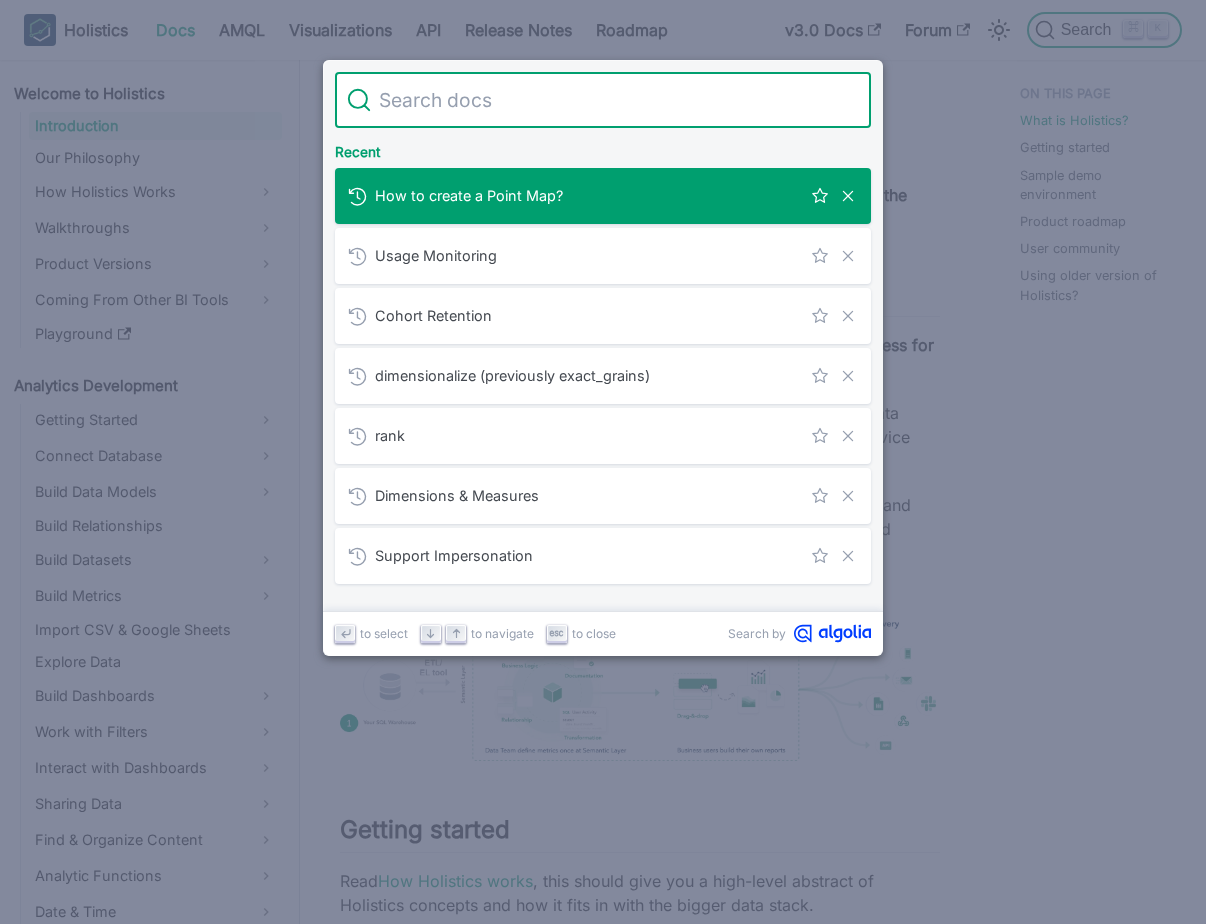 type 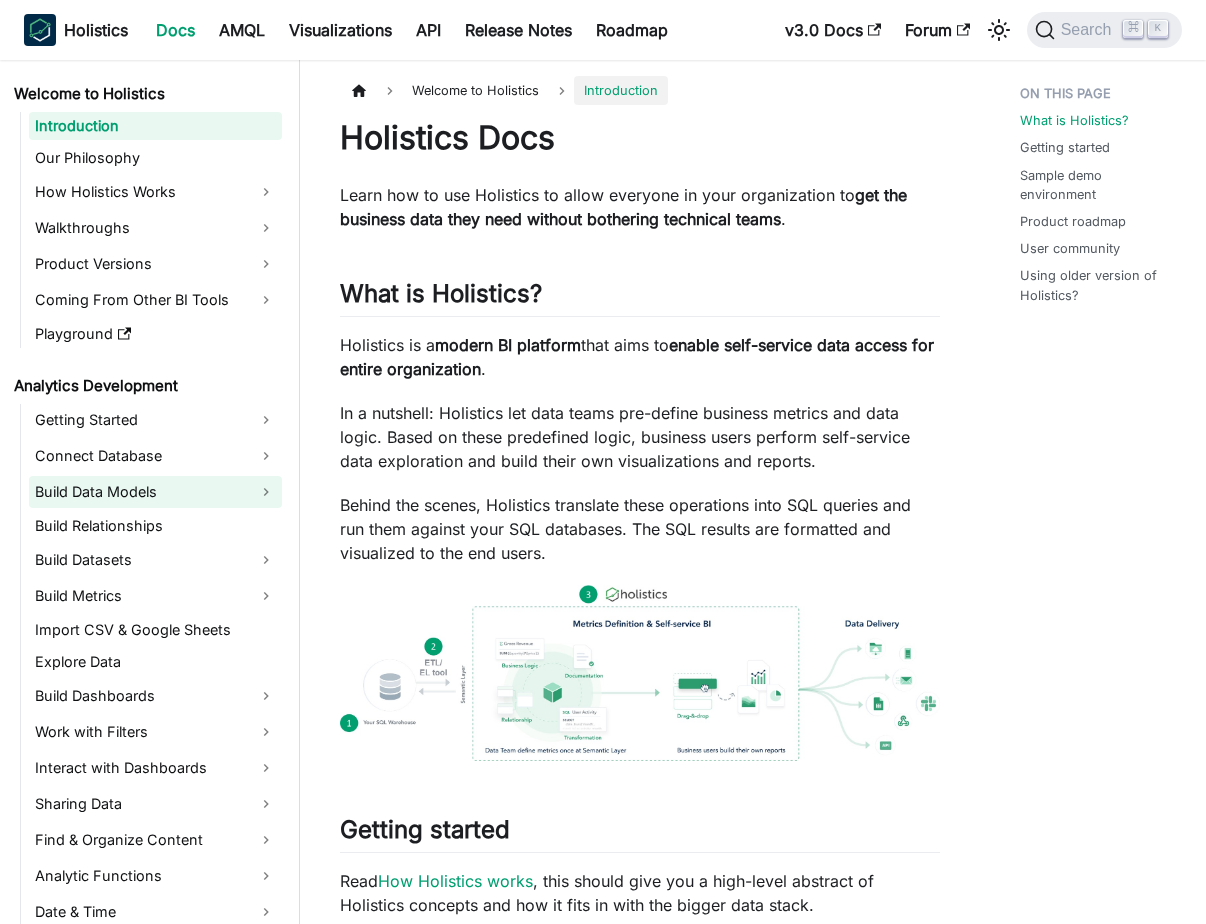 click on "Build Data Models" at bounding box center [155, 492] 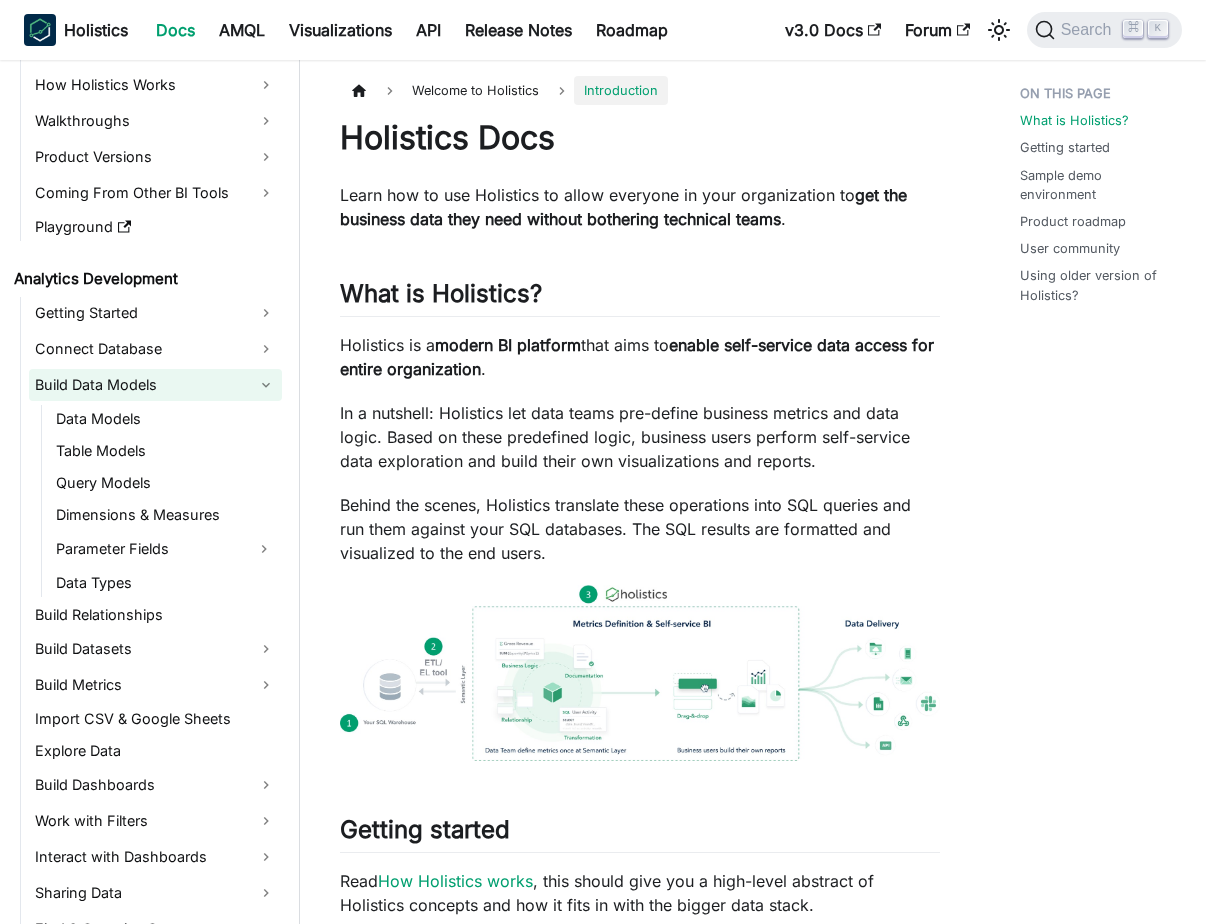 scroll, scrollTop: 130, scrollLeft: 0, axis: vertical 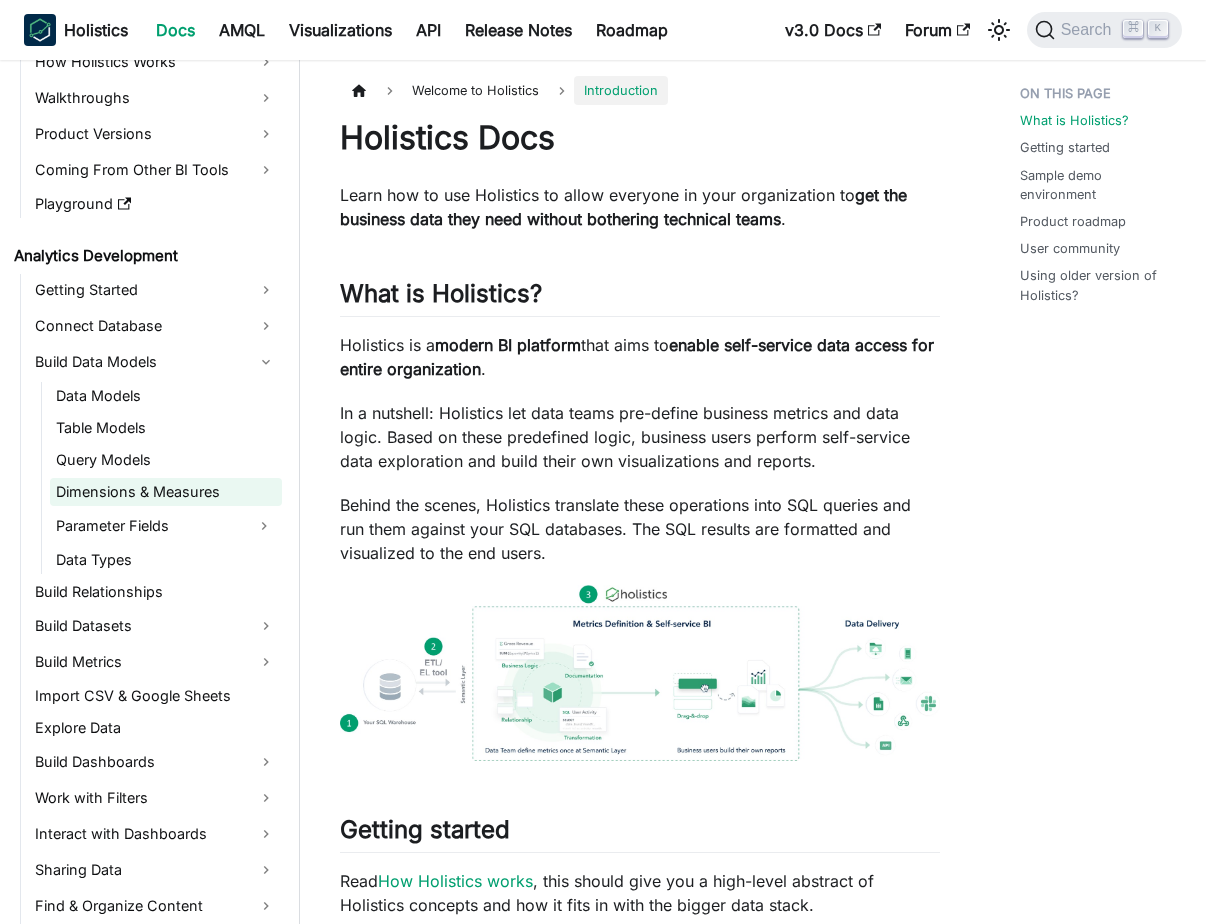 click on "Dimensions & Measures" at bounding box center (166, 492) 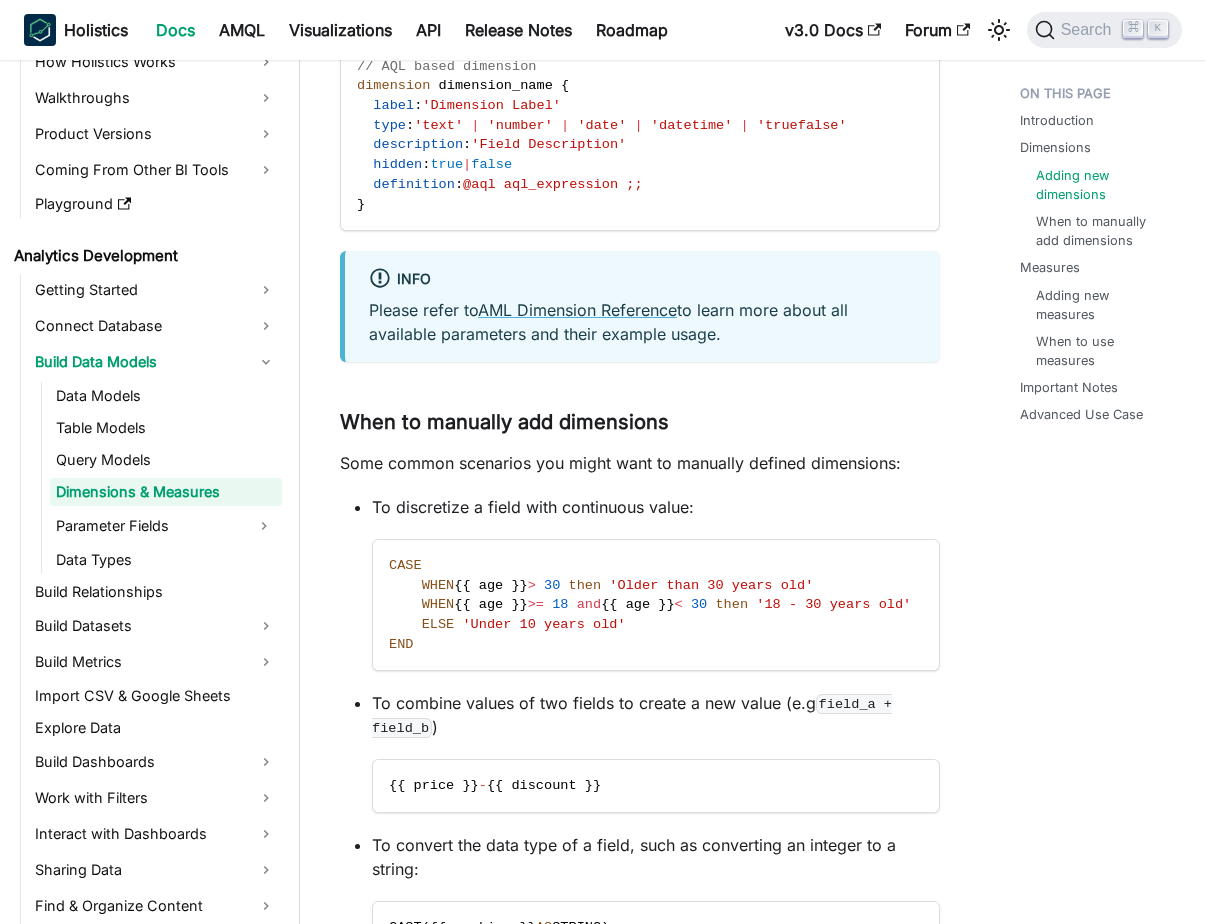 scroll, scrollTop: 3272, scrollLeft: 0, axis: vertical 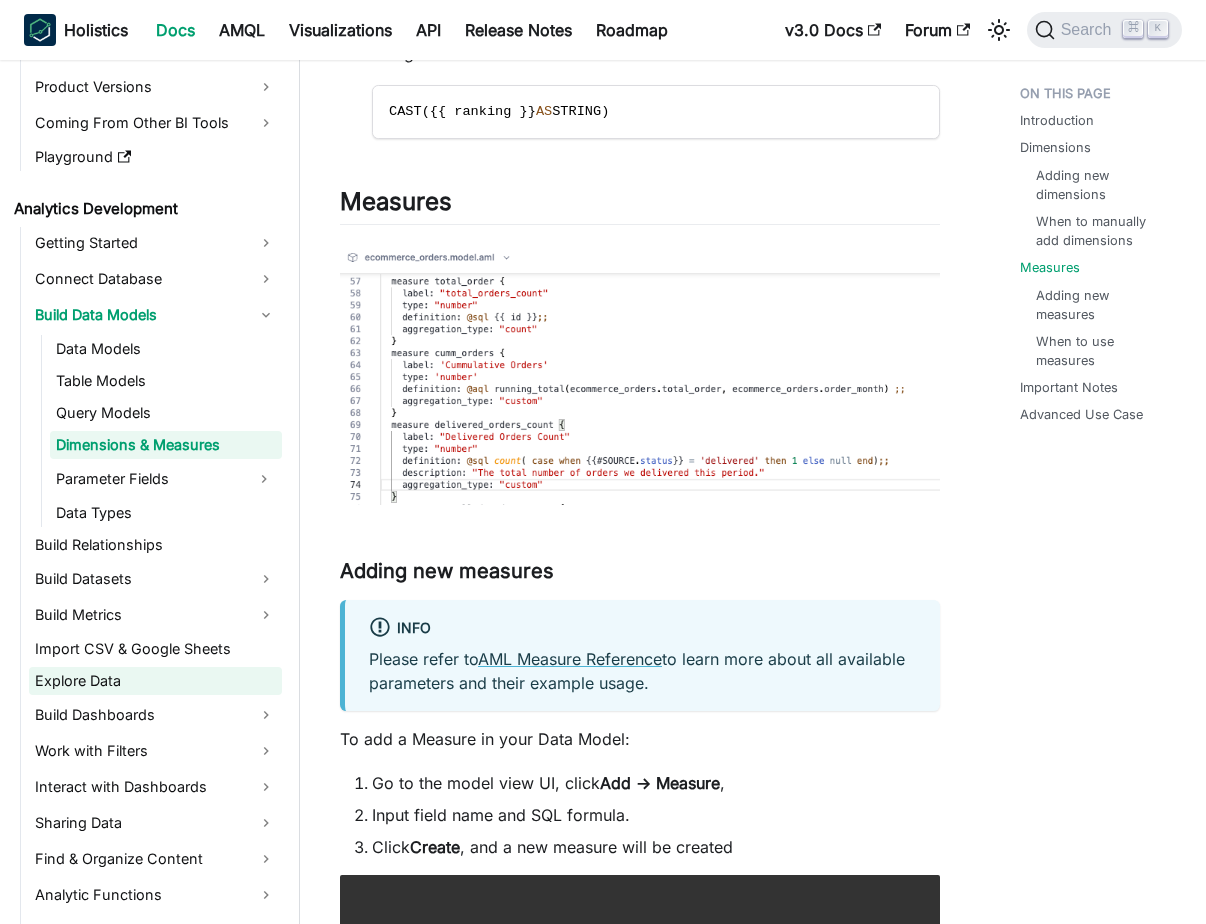 click on "Explore Data" at bounding box center [155, 681] 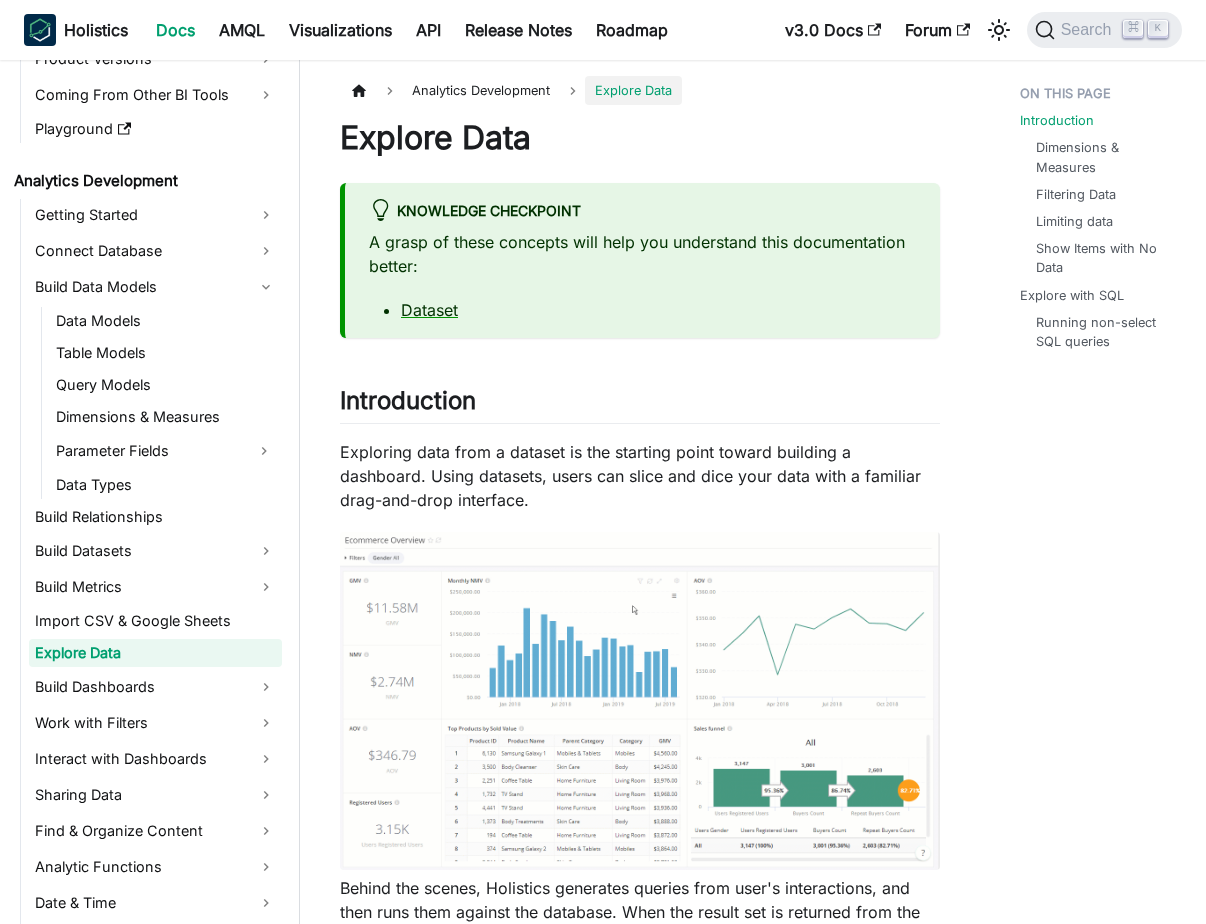 scroll, scrollTop: 208, scrollLeft: 0, axis: vertical 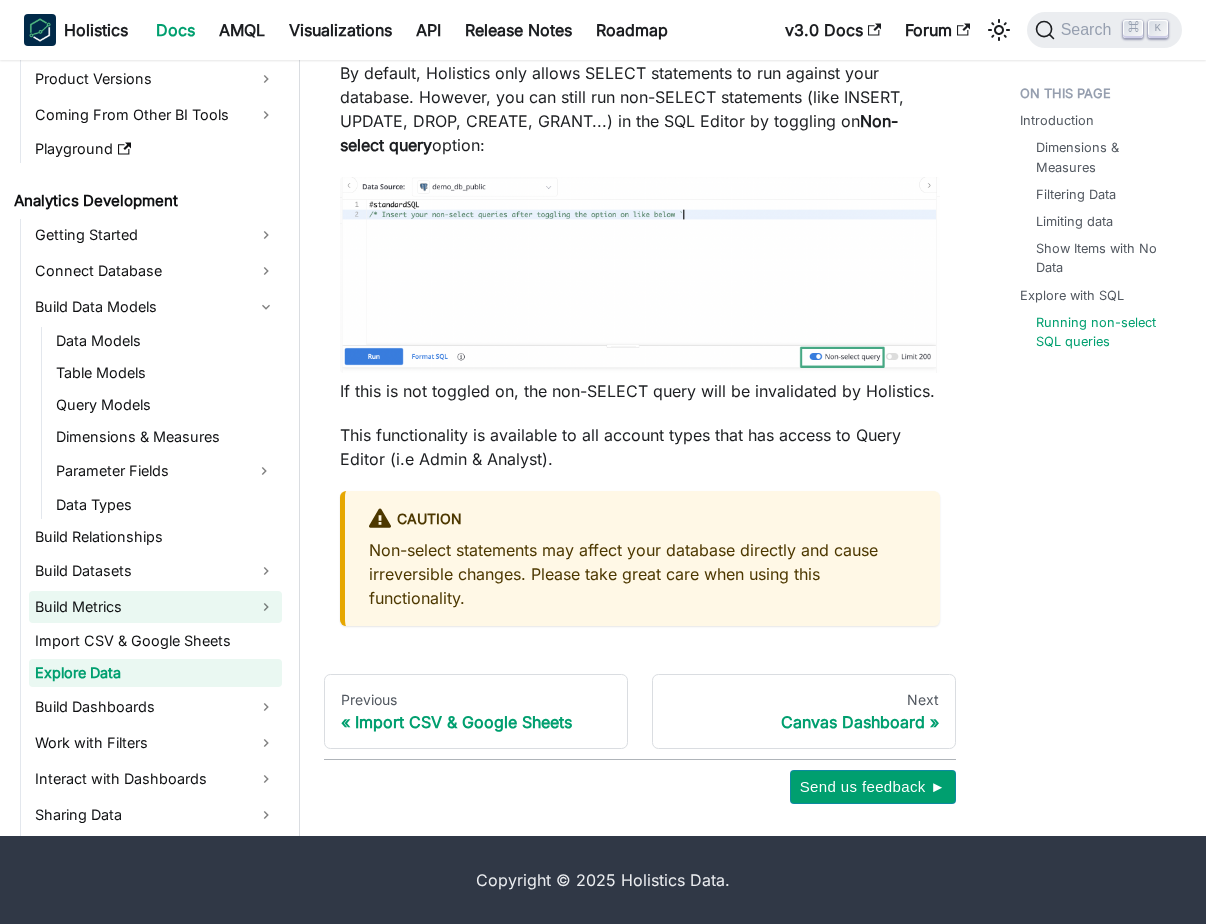 click on "Build Metrics" at bounding box center (155, 607) 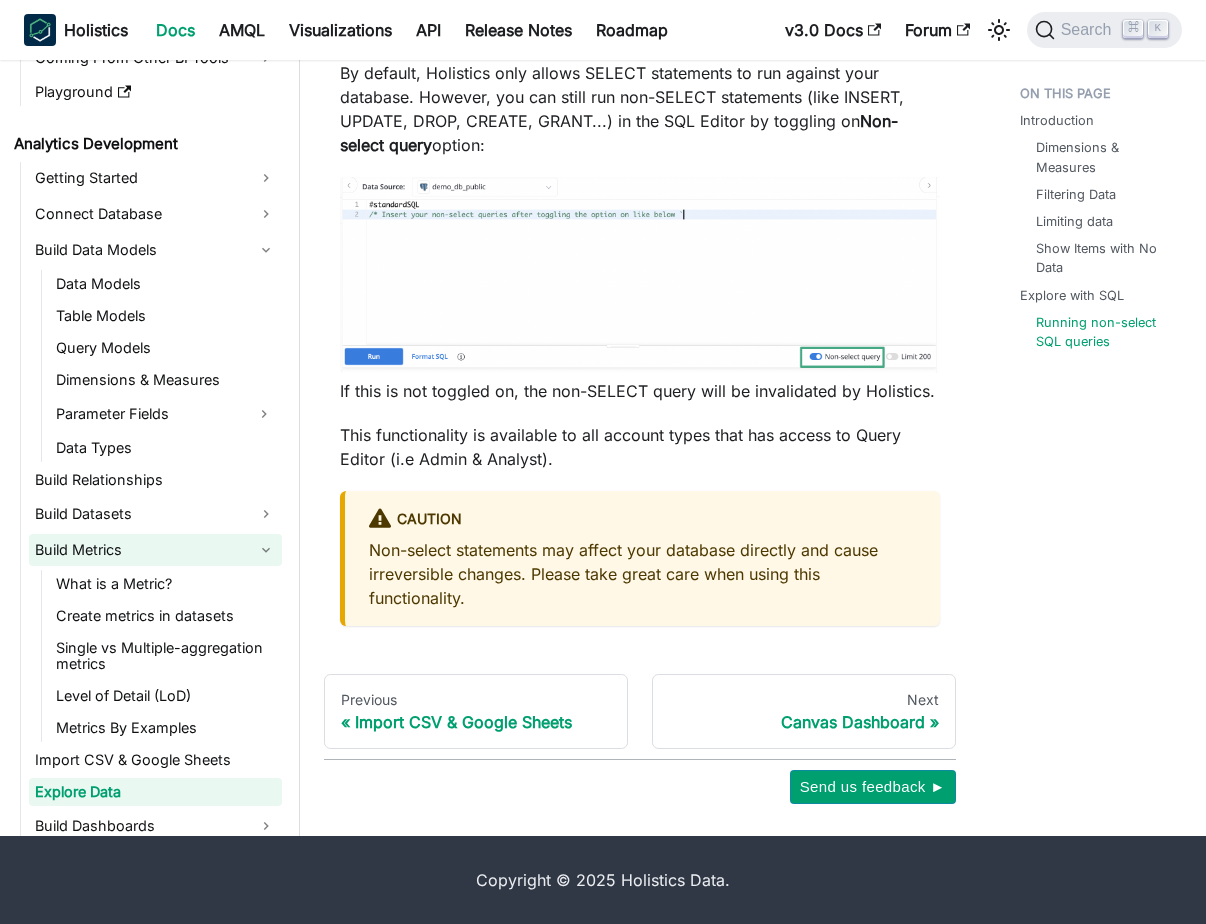 scroll, scrollTop: 162, scrollLeft: 0, axis: vertical 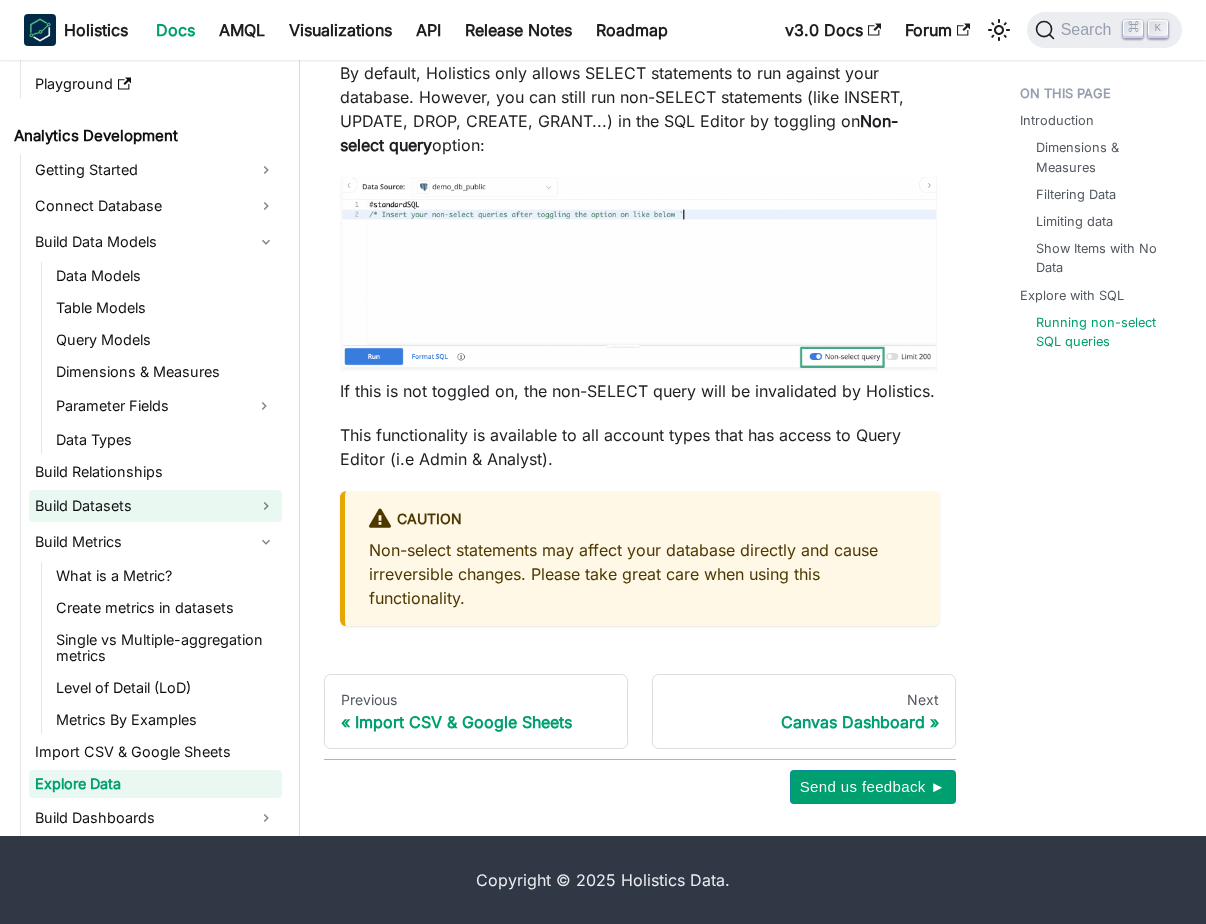 click on "Build Datasets" at bounding box center (155, 506) 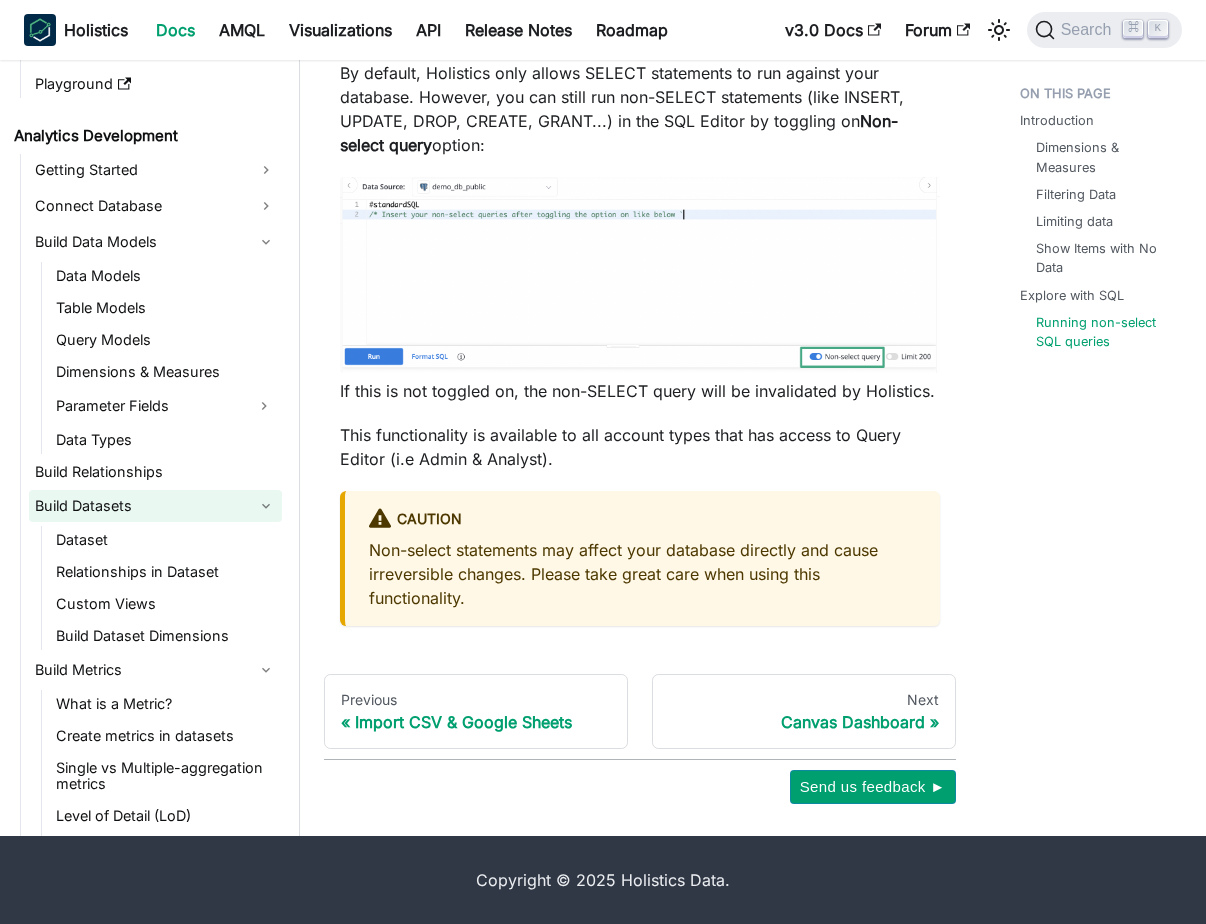 click on "Build Datasets" at bounding box center (155, 506) 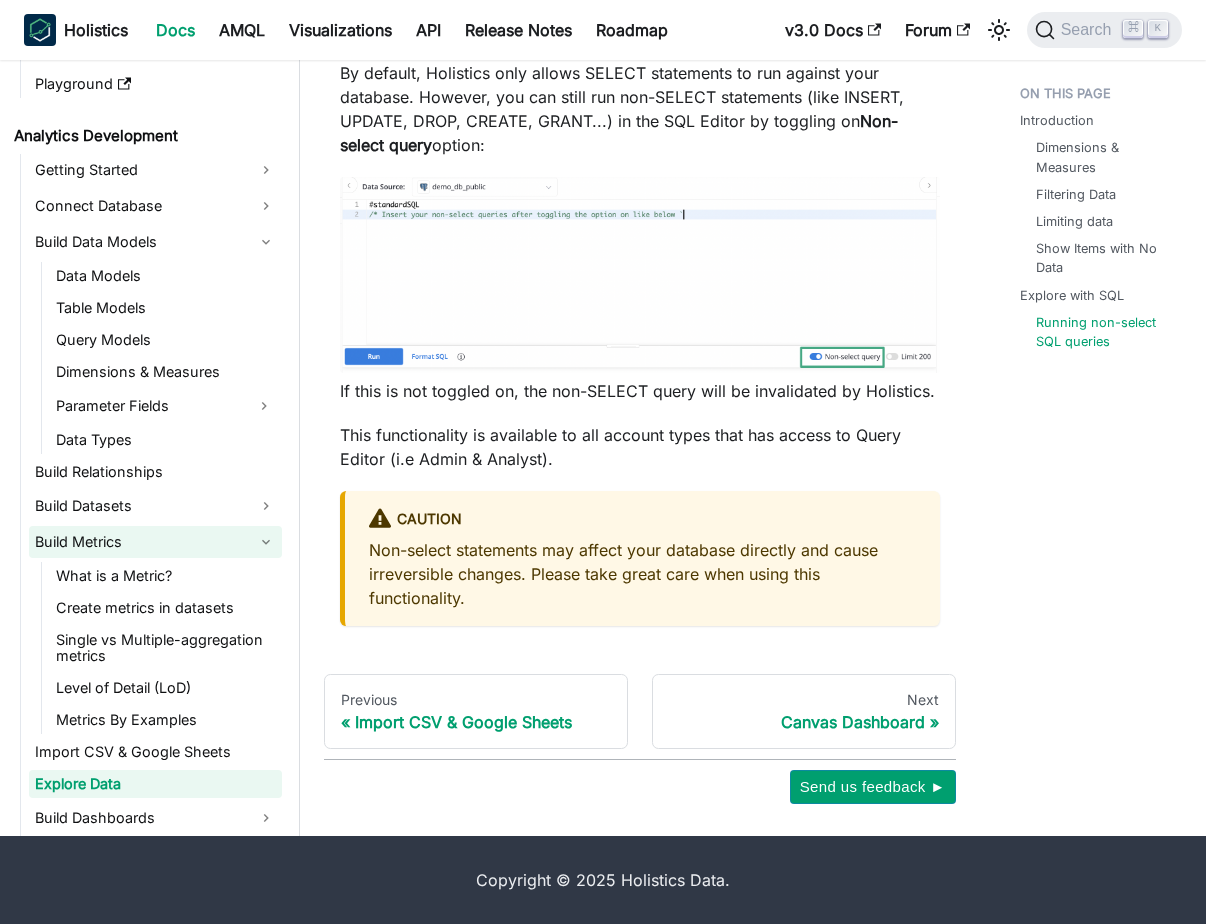 click on "Build Metrics" at bounding box center [155, 542] 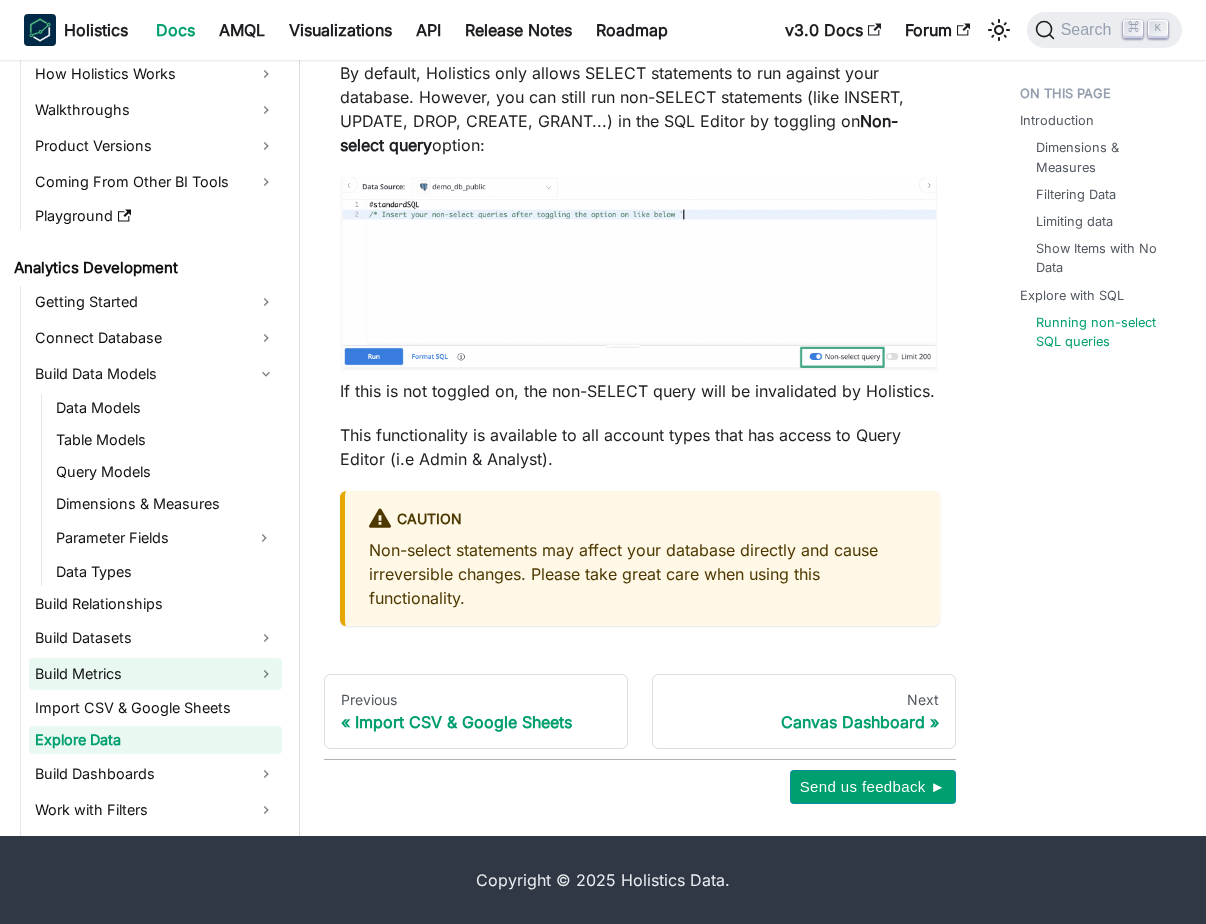 scroll, scrollTop: 21, scrollLeft: 0, axis: vertical 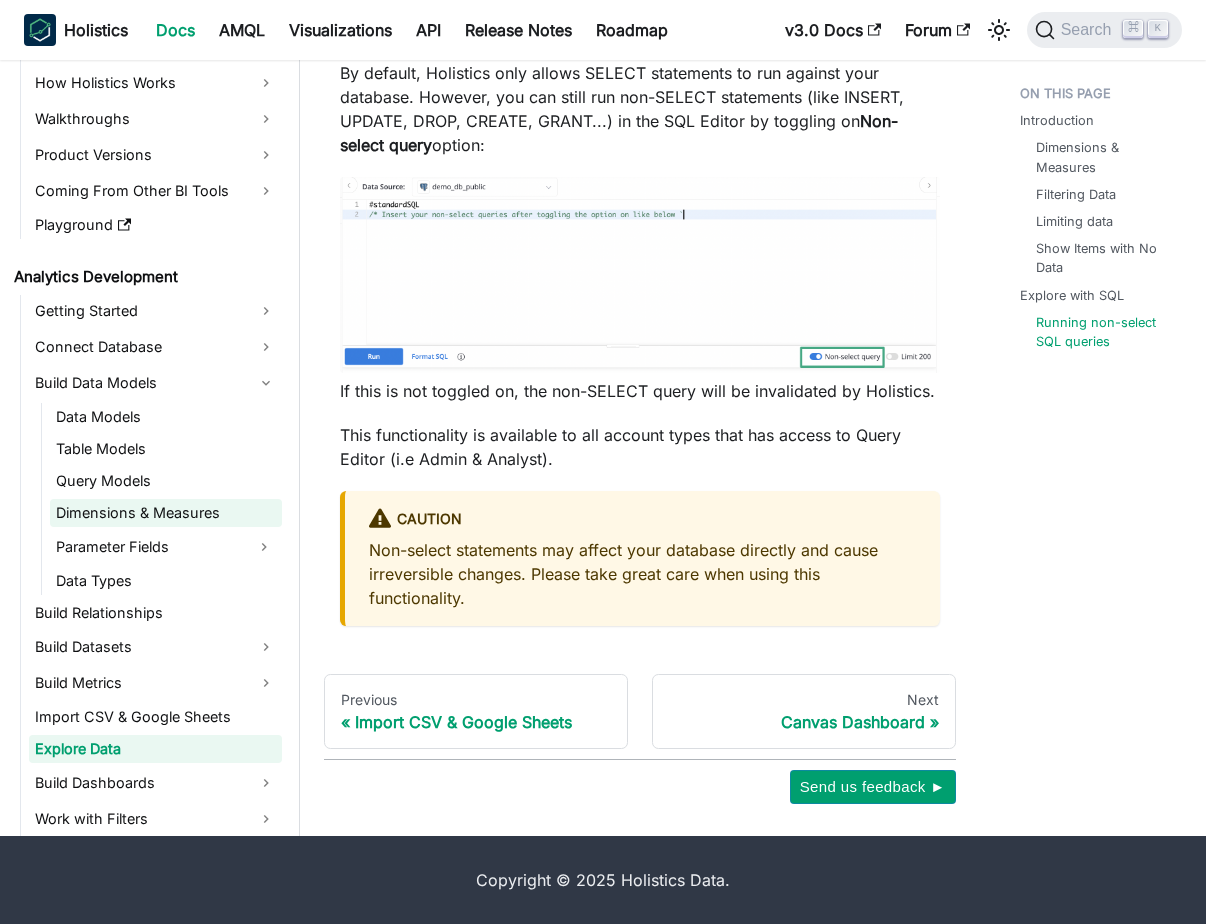 click on "Dimensions & Measures" at bounding box center (166, 513) 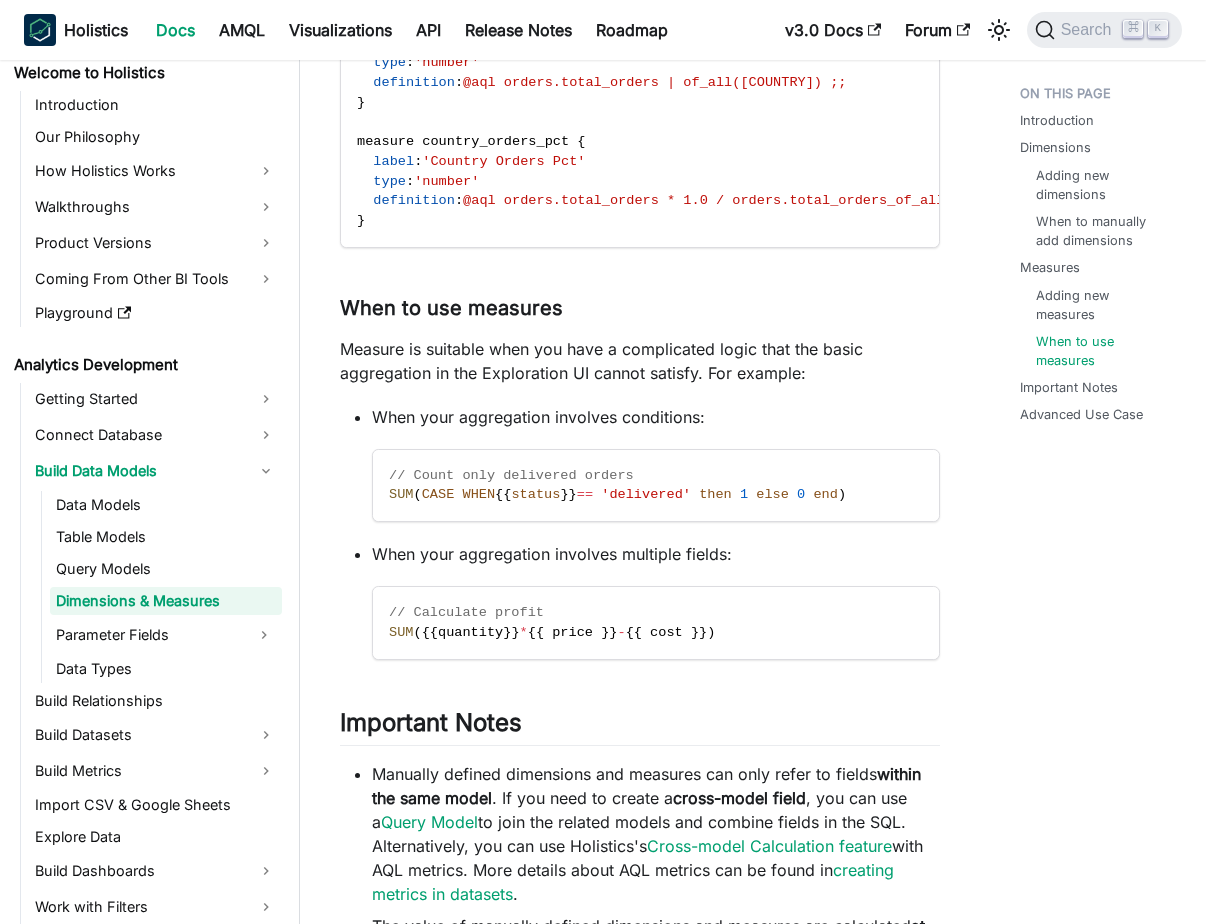 scroll, scrollTop: 5152, scrollLeft: 0, axis: vertical 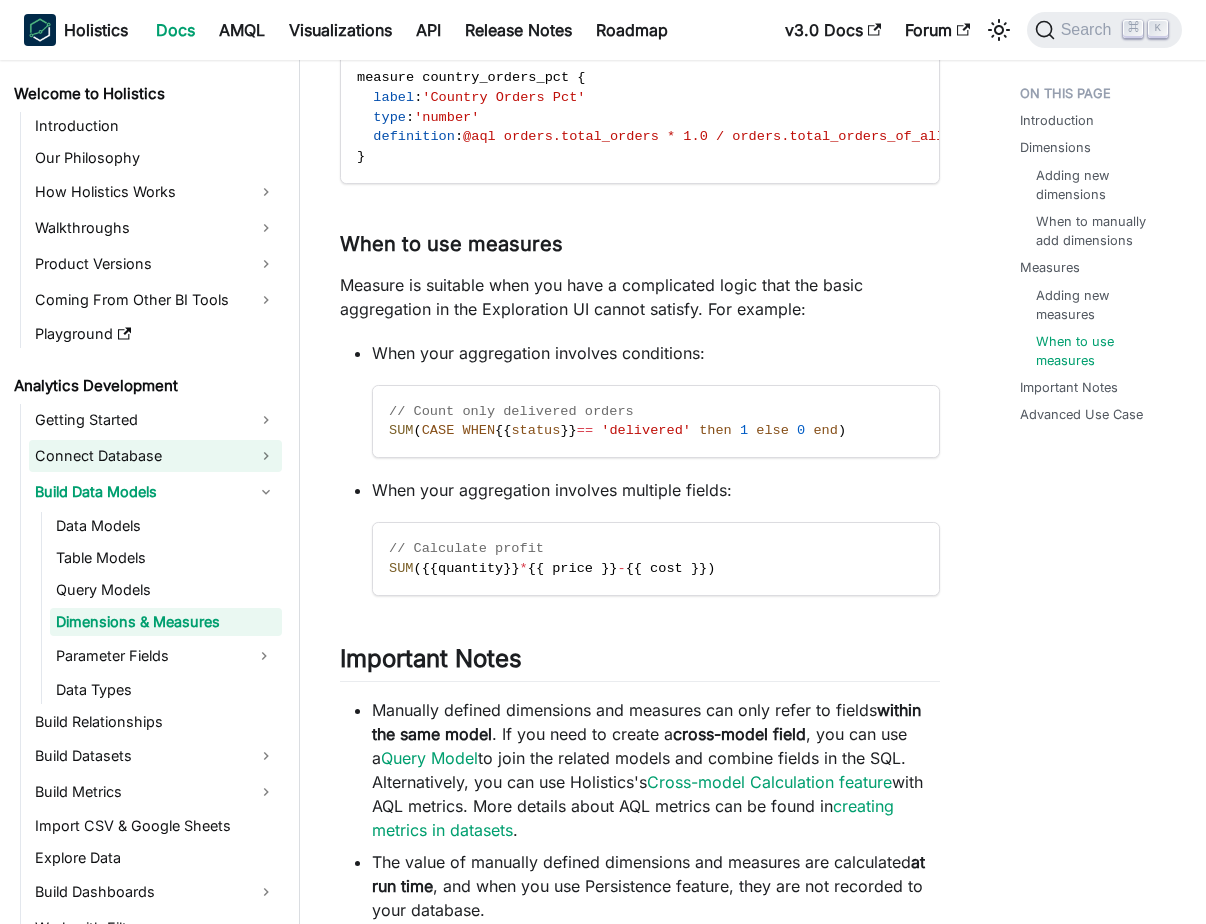 click on "Connect Database" at bounding box center [155, 456] 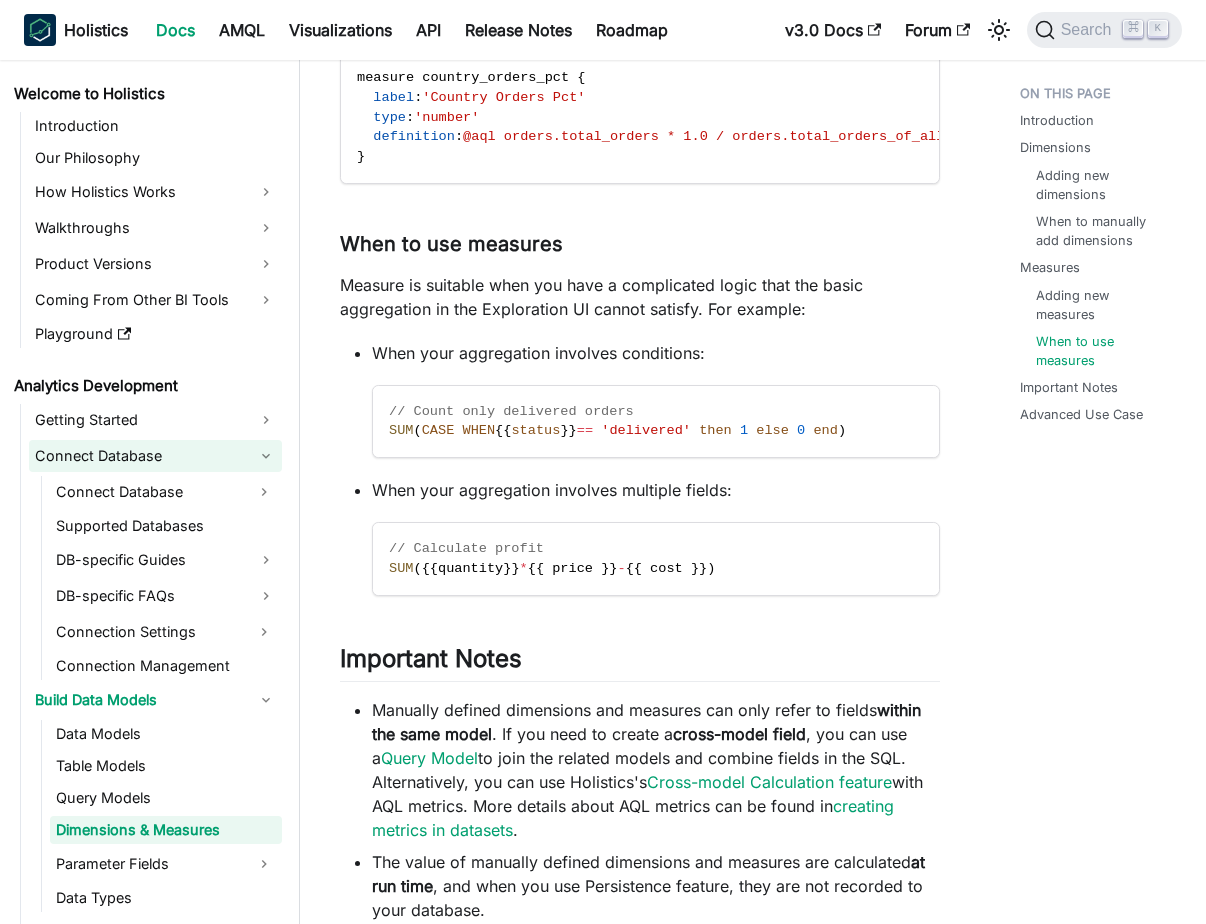 click on "Connect Database" at bounding box center [155, 456] 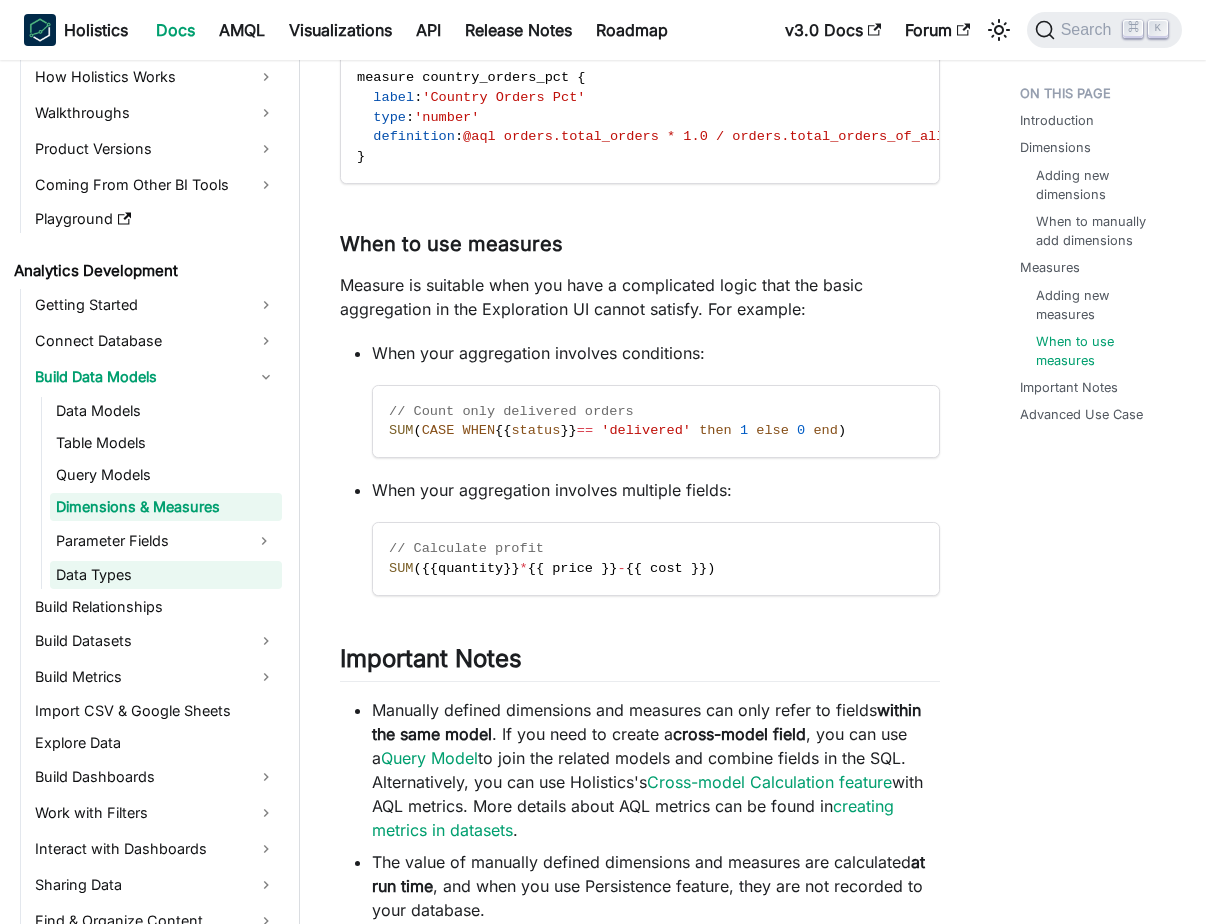 scroll, scrollTop: 121, scrollLeft: 0, axis: vertical 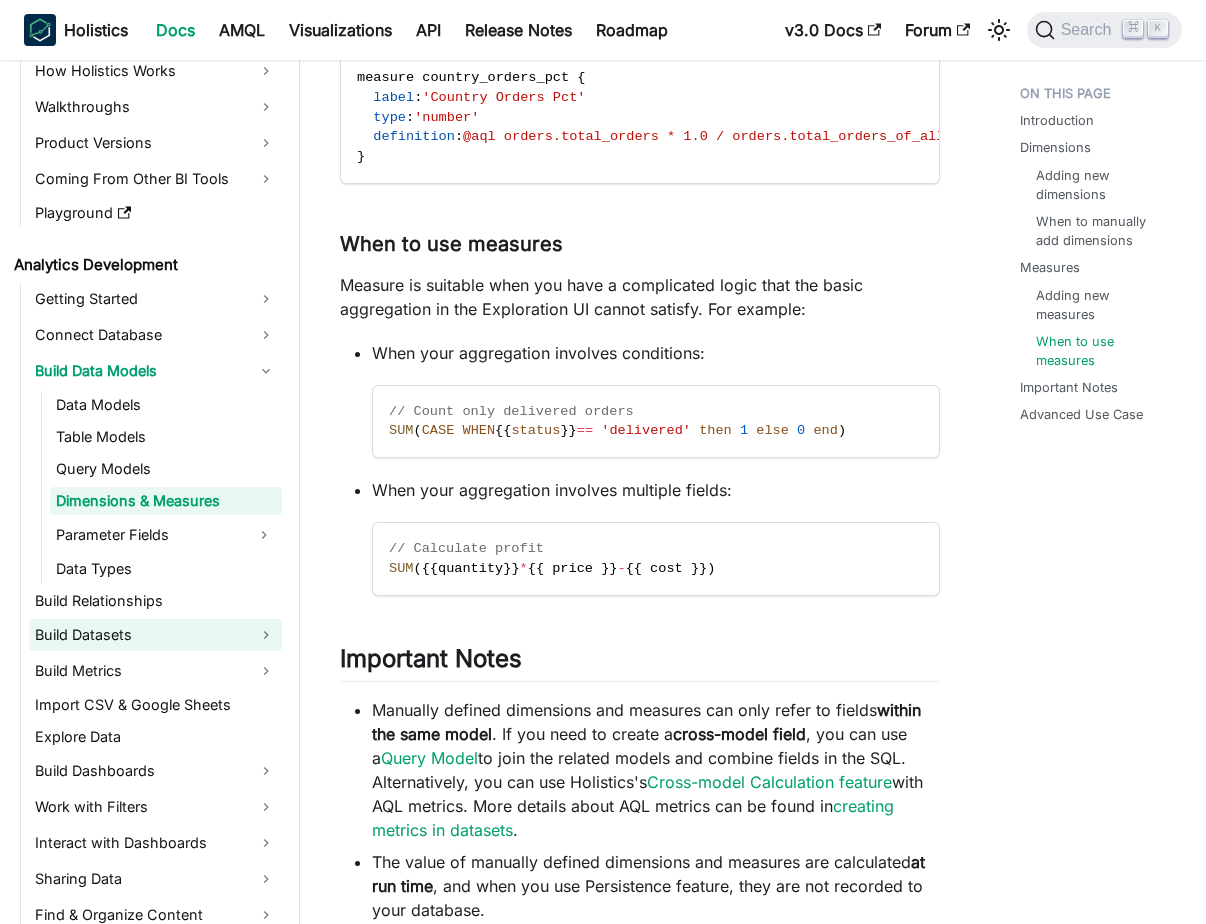click on "Build Datasets" at bounding box center (155, 635) 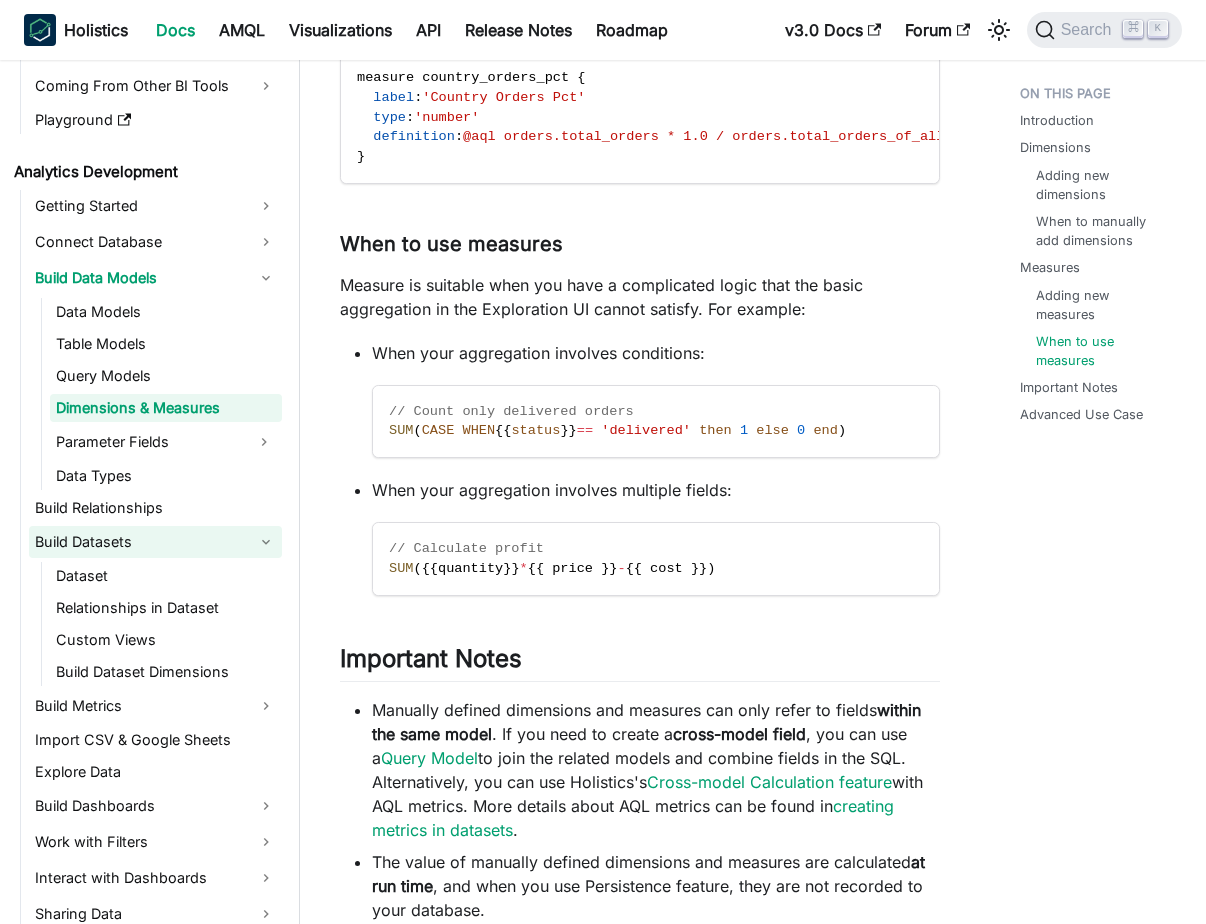 scroll, scrollTop: 234, scrollLeft: 0, axis: vertical 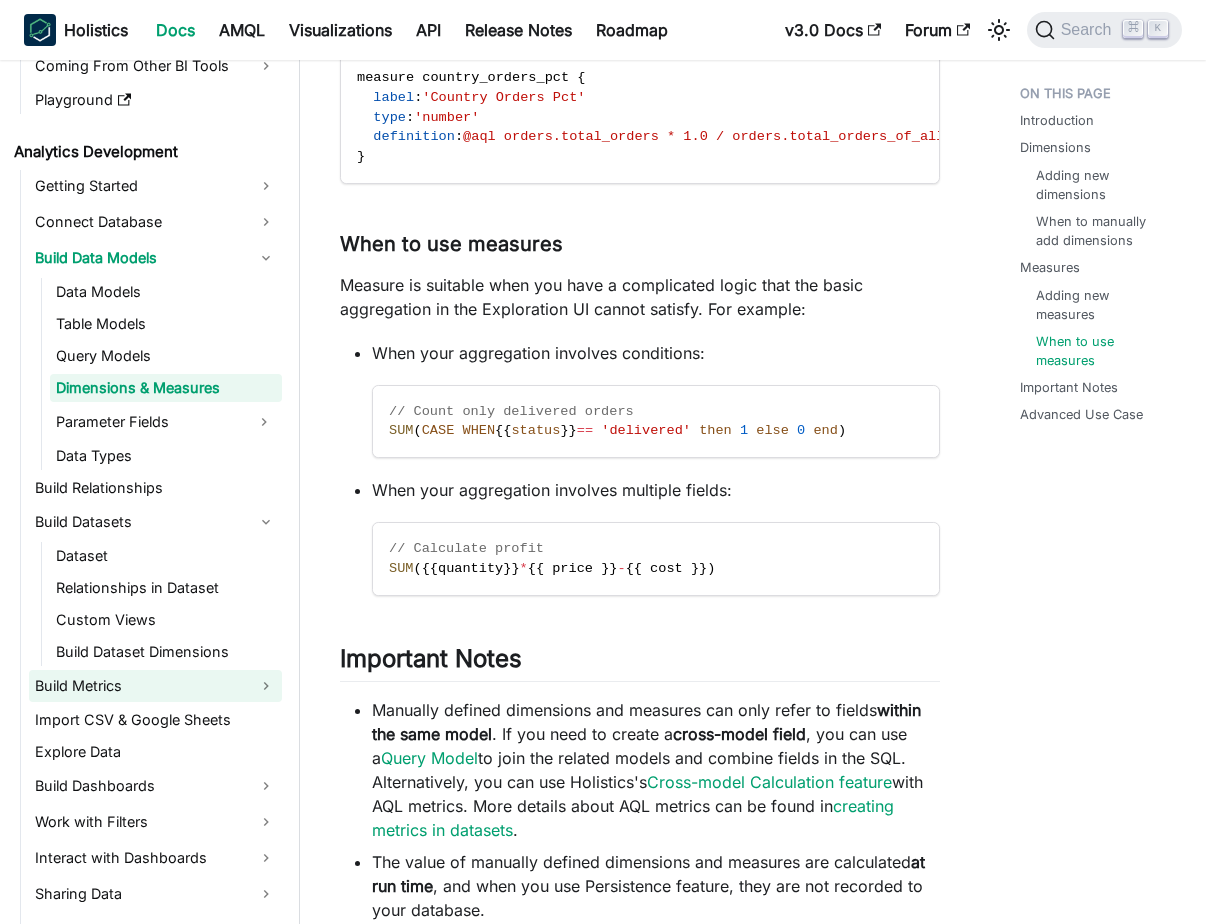 click on "Build Metrics" at bounding box center (155, 686) 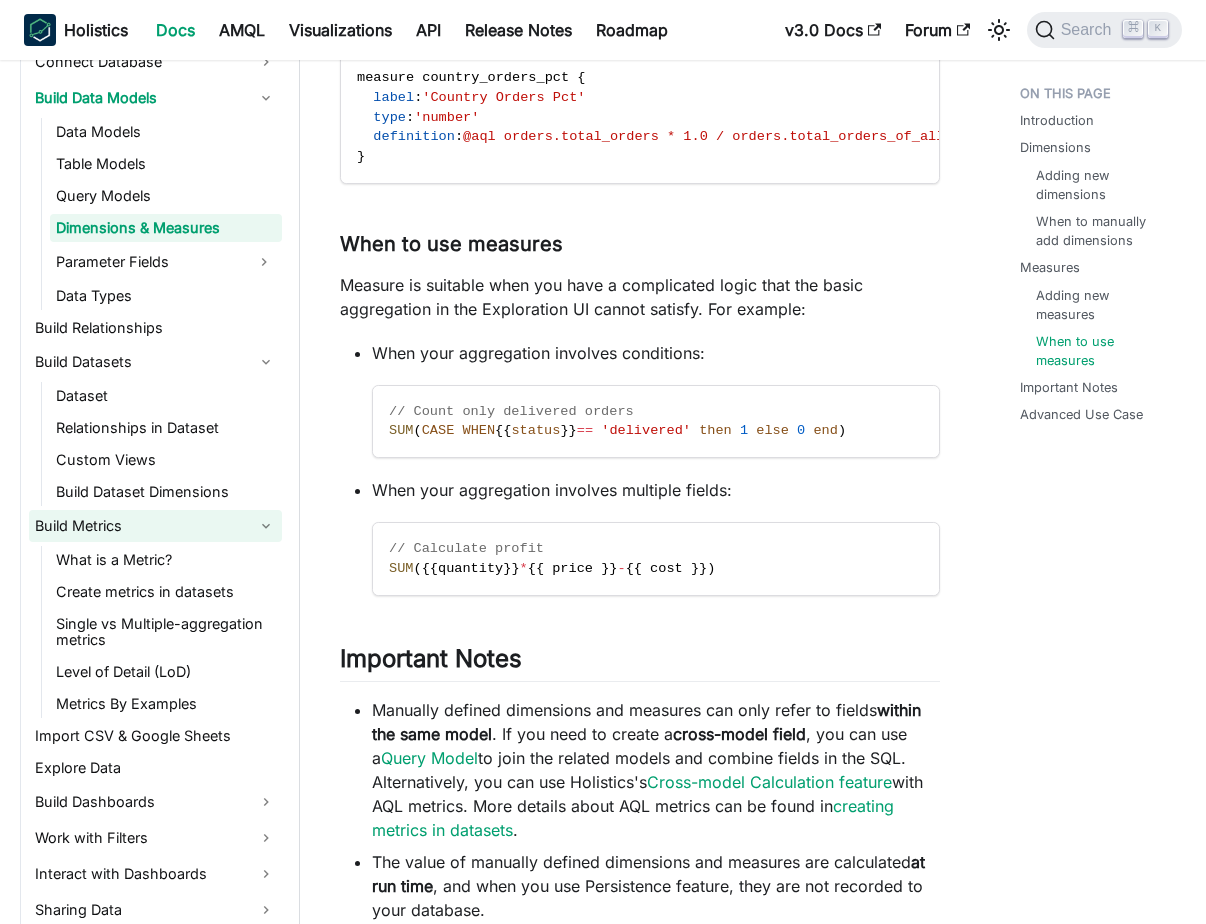 scroll, scrollTop: 441, scrollLeft: 0, axis: vertical 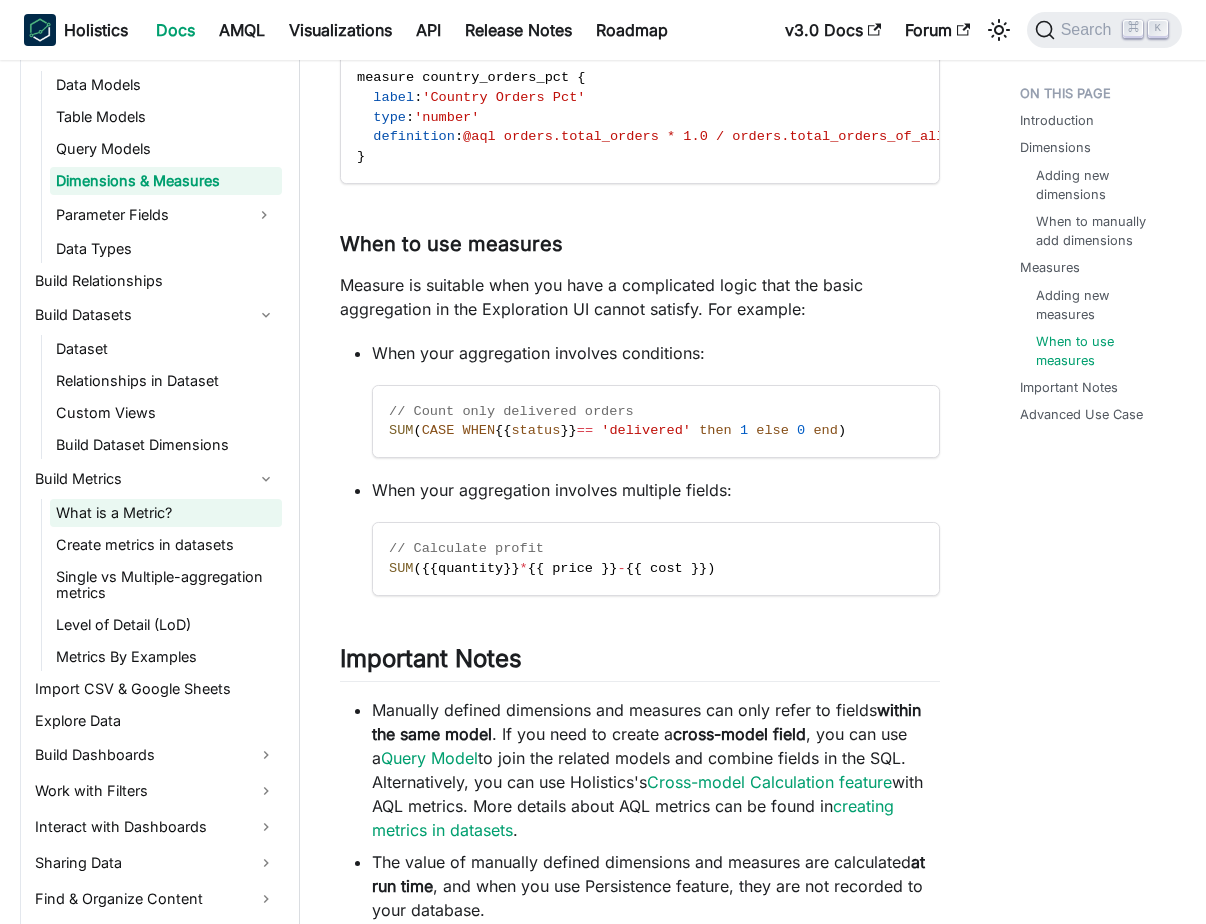 click on "What is a Metric?" at bounding box center (166, 513) 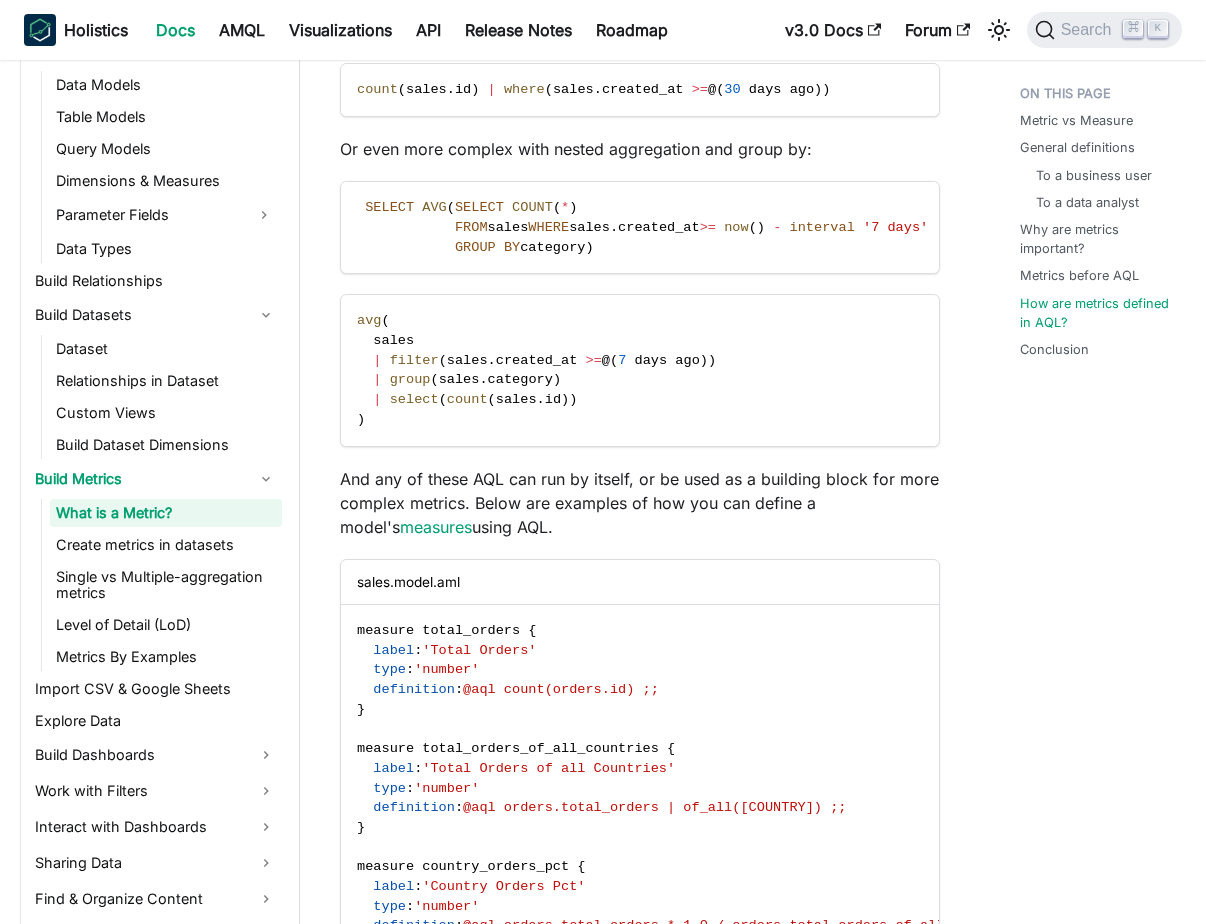 scroll, scrollTop: 4478, scrollLeft: 0, axis: vertical 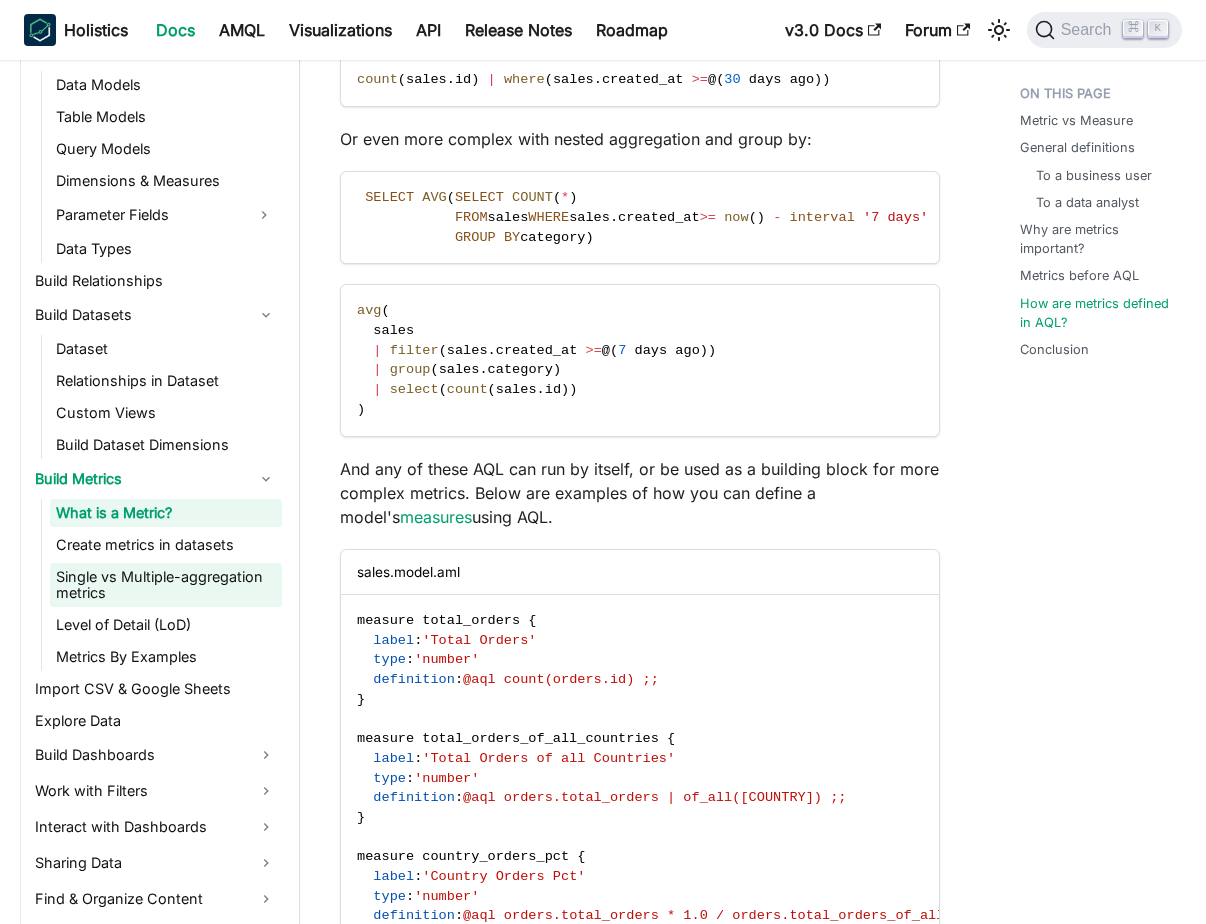 click on "Single vs Multiple-aggregation metrics" at bounding box center [166, 585] 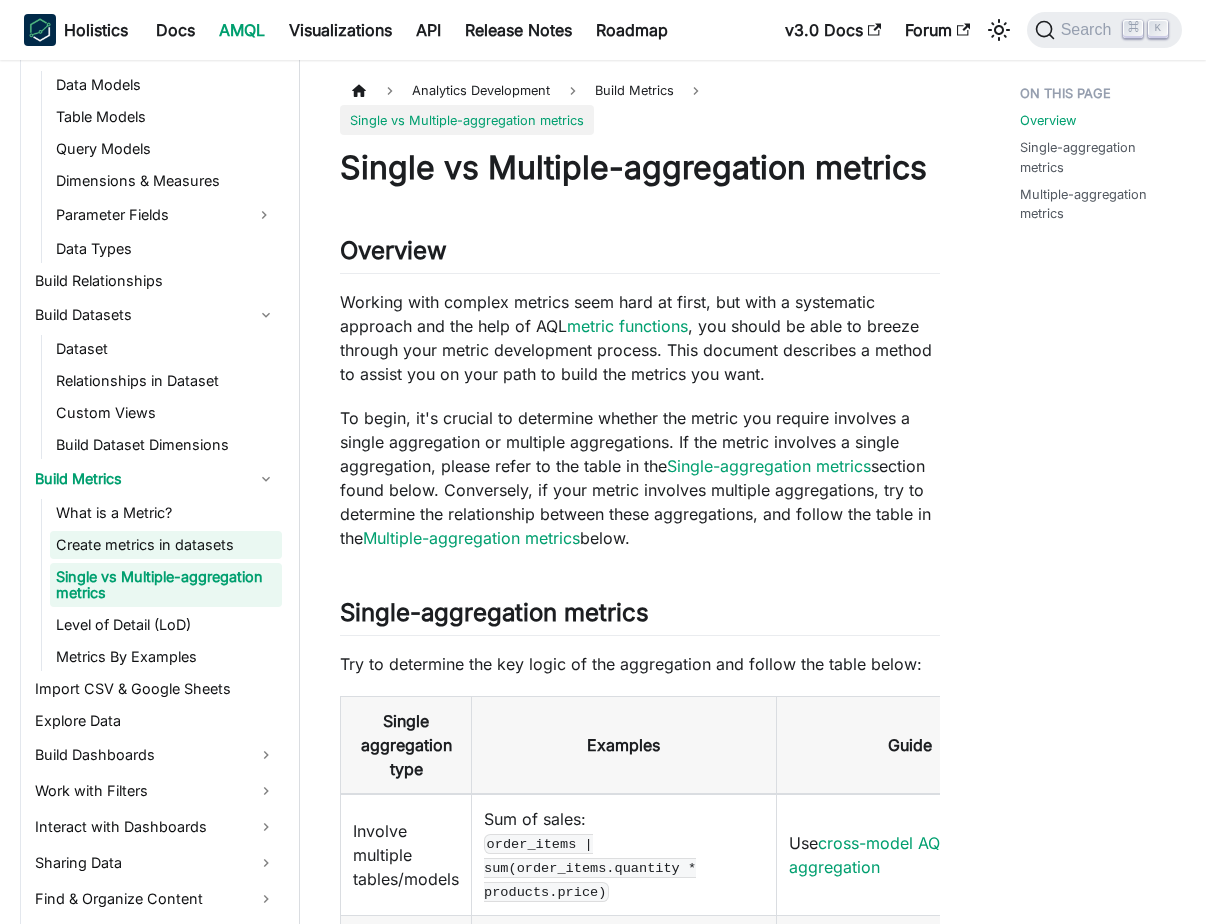 click on "Create metrics in datasets" at bounding box center (166, 545) 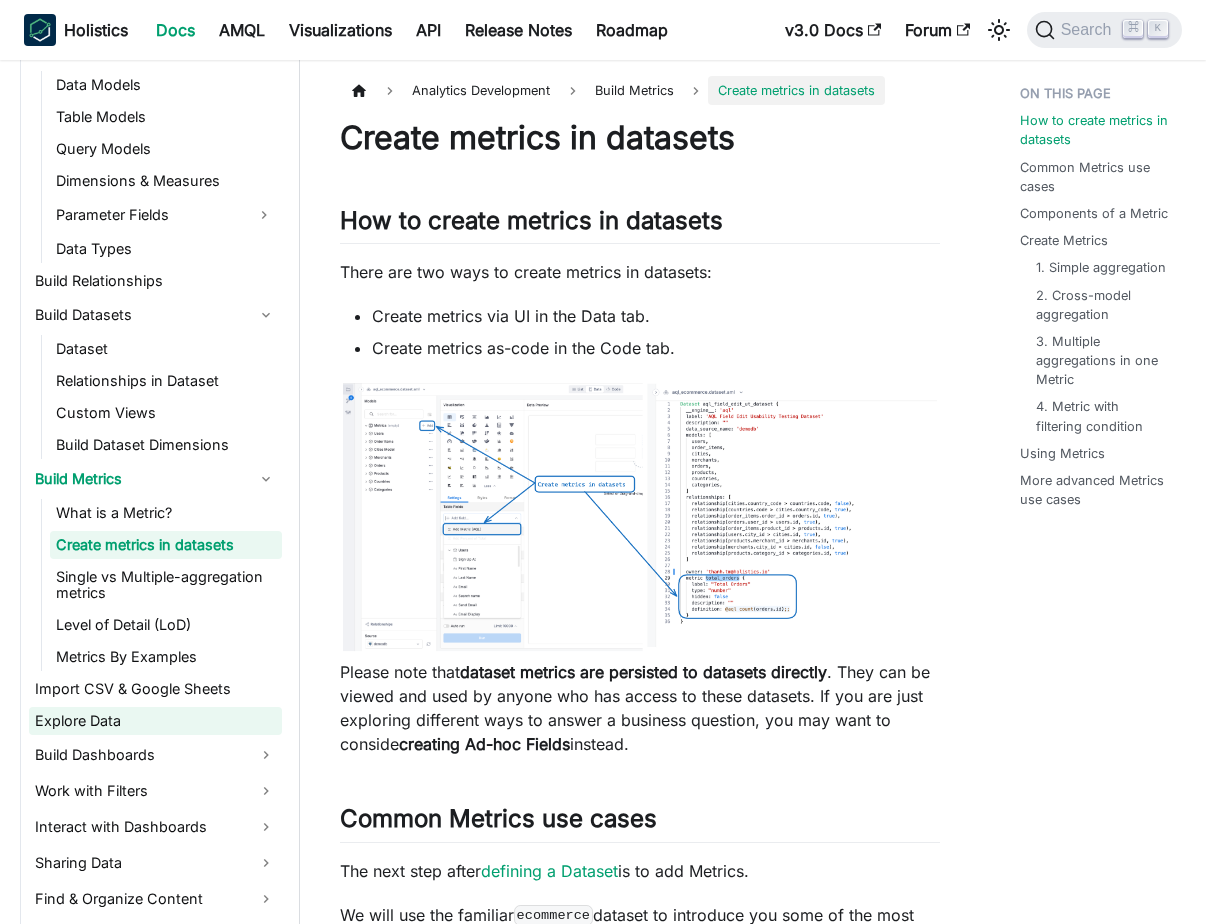 click on "Explore Data" at bounding box center [155, 721] 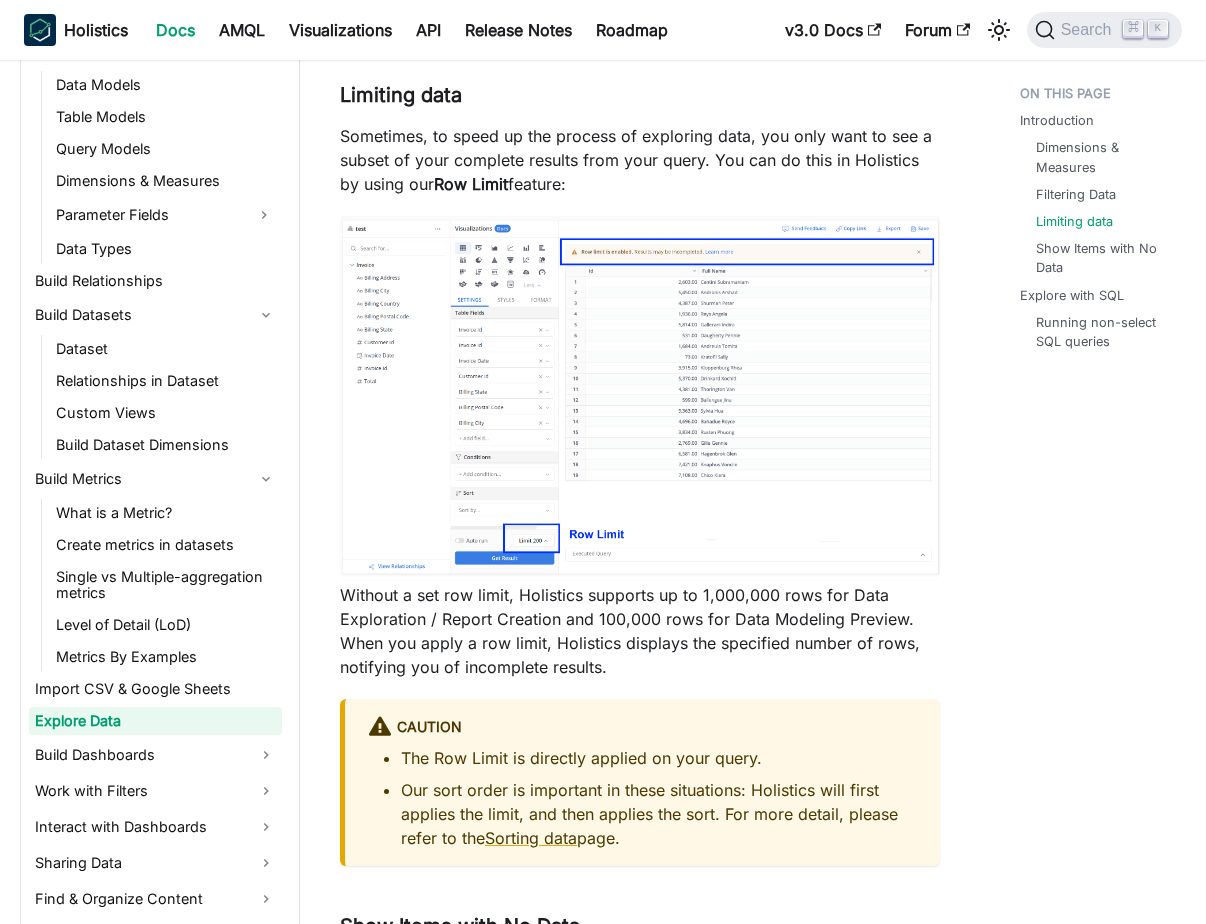 scroll, scrollTop: 3643, scrollLeft: 0, axis: vertical 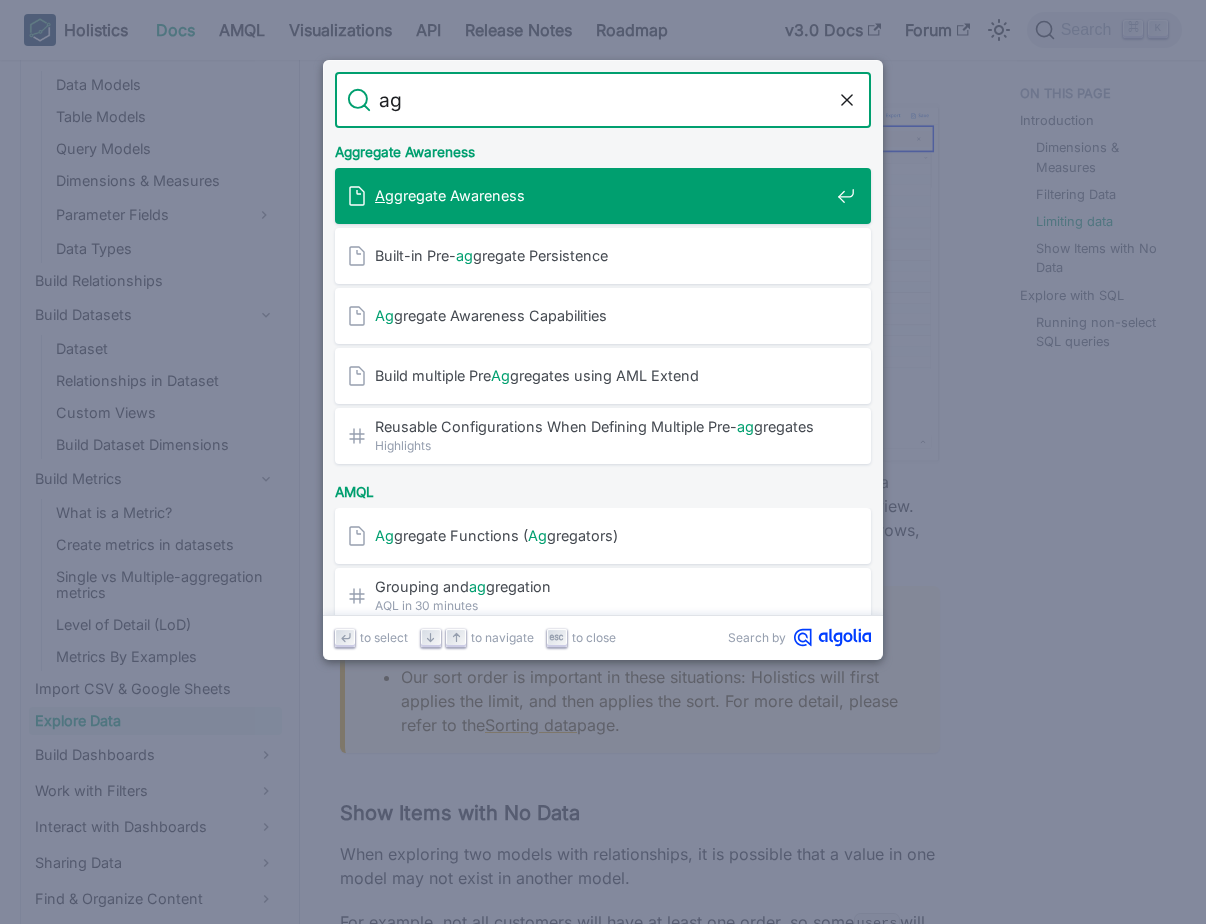 type on "agg" 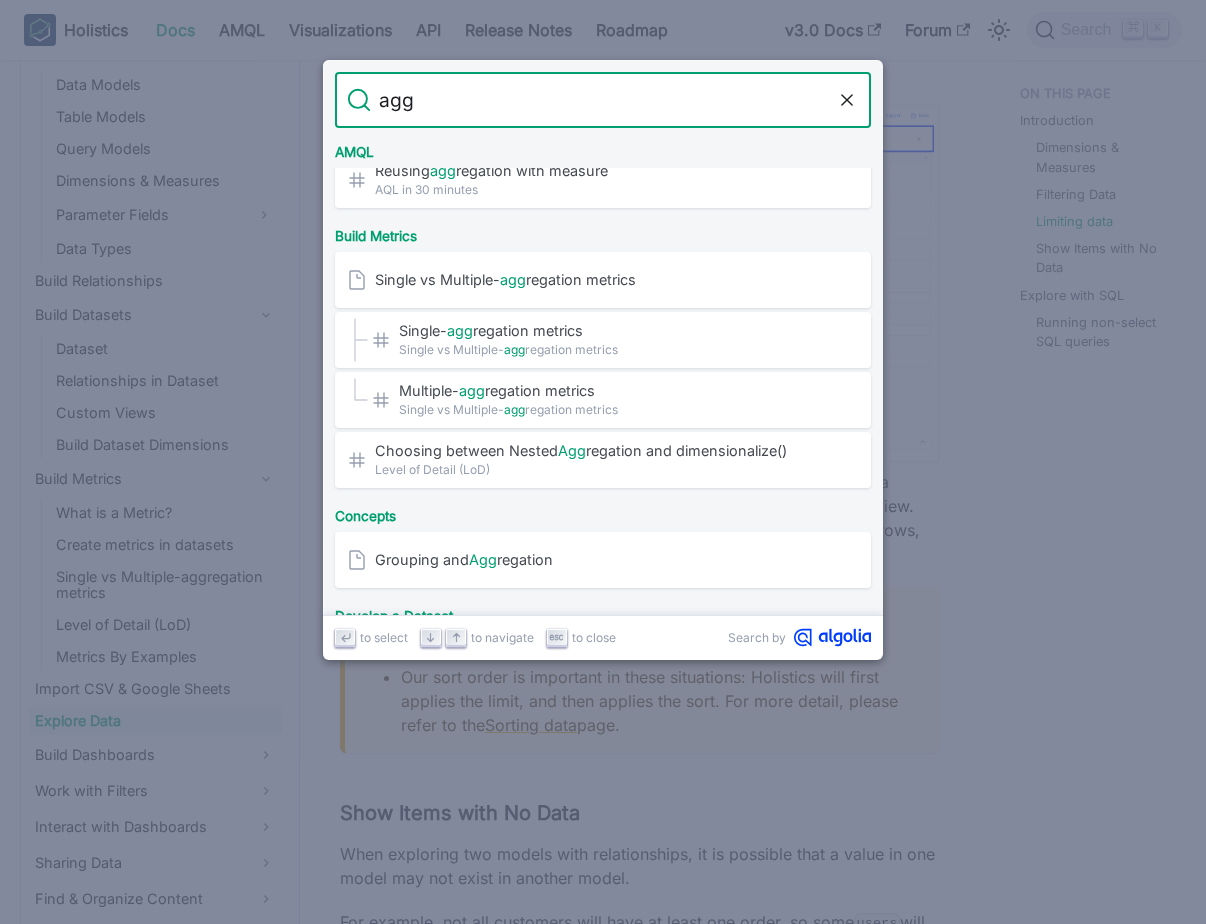 scroll, scrollTop: 478, scrollLeft: 0, axis: vertical 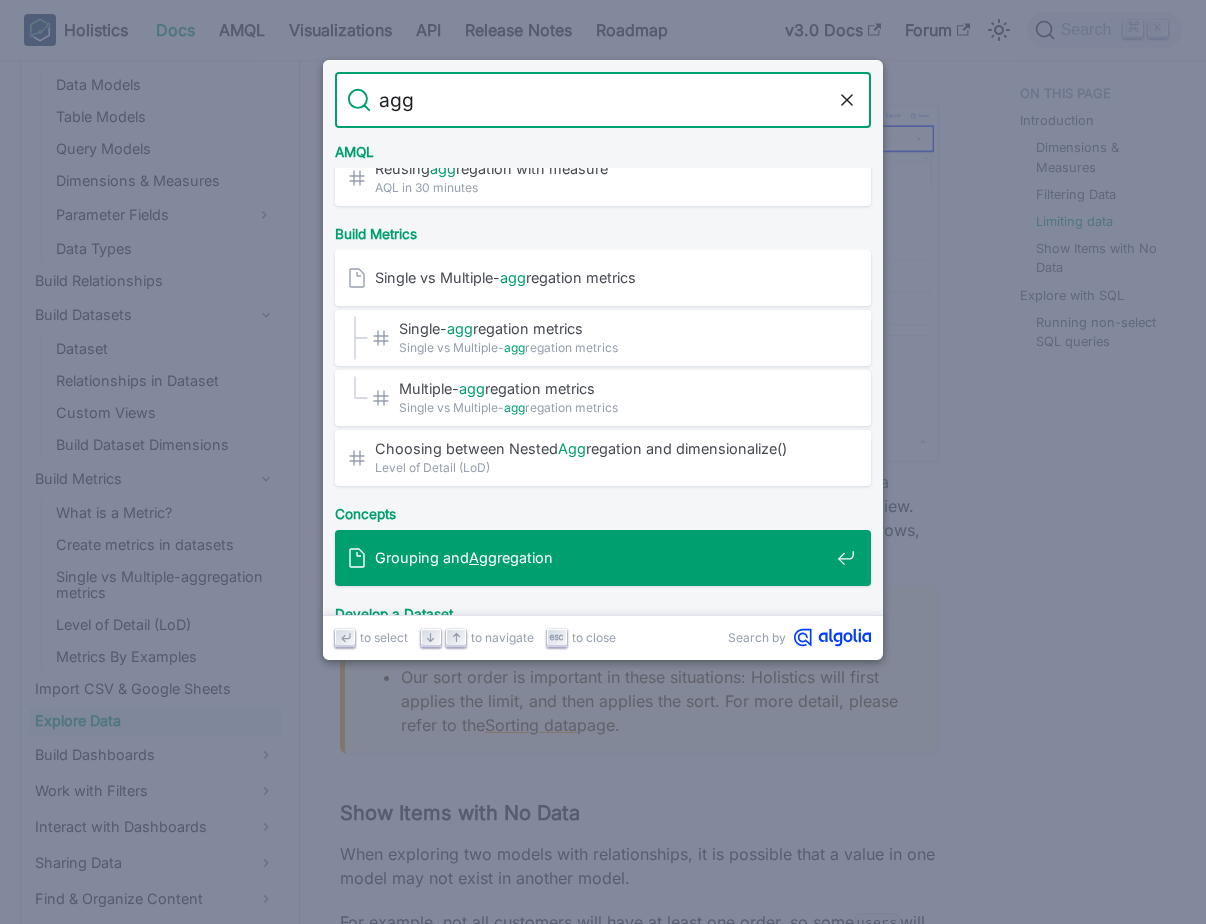 click on "Grouping and  Agg regation" at bounding box center (602, 557) 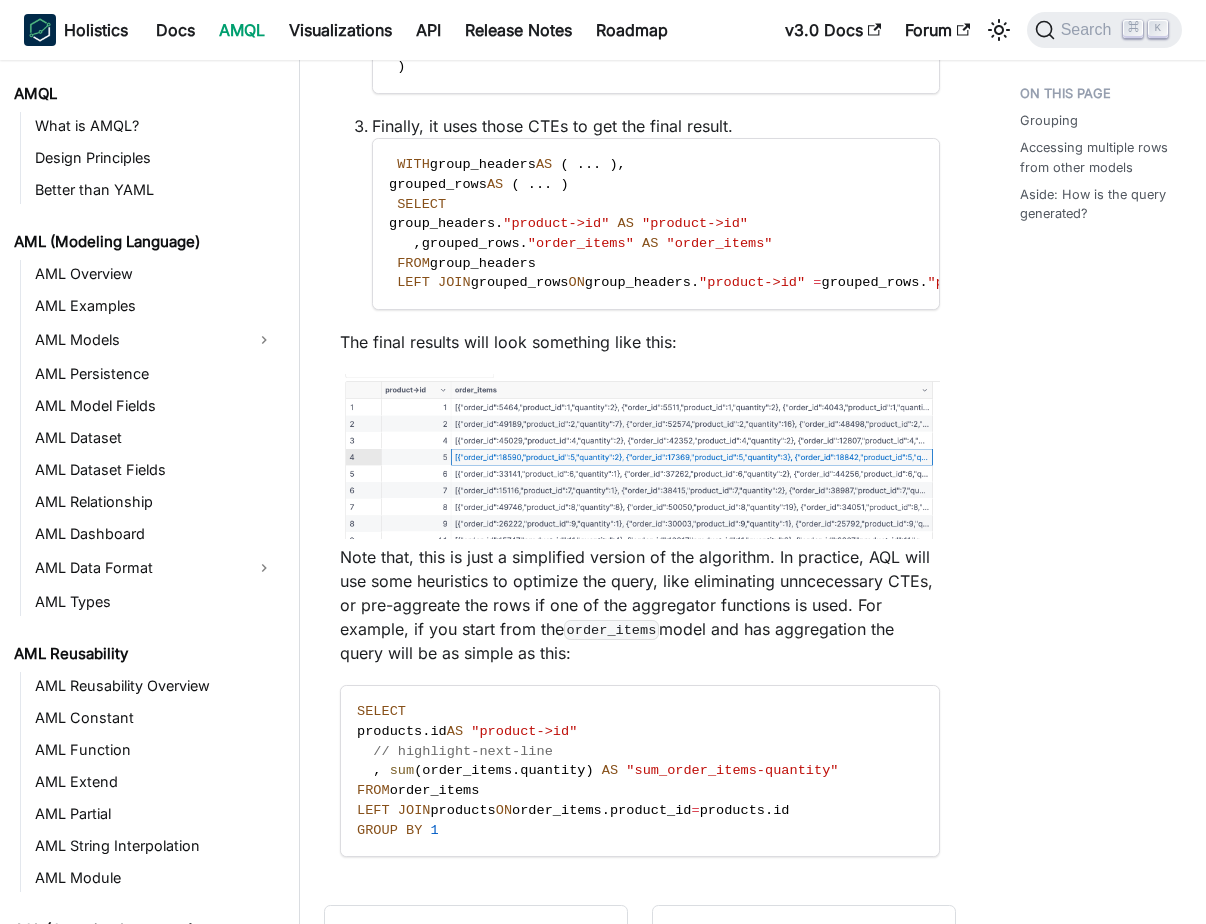 scroll, scrollTop: 0, scrollLeft: 0, axis: both 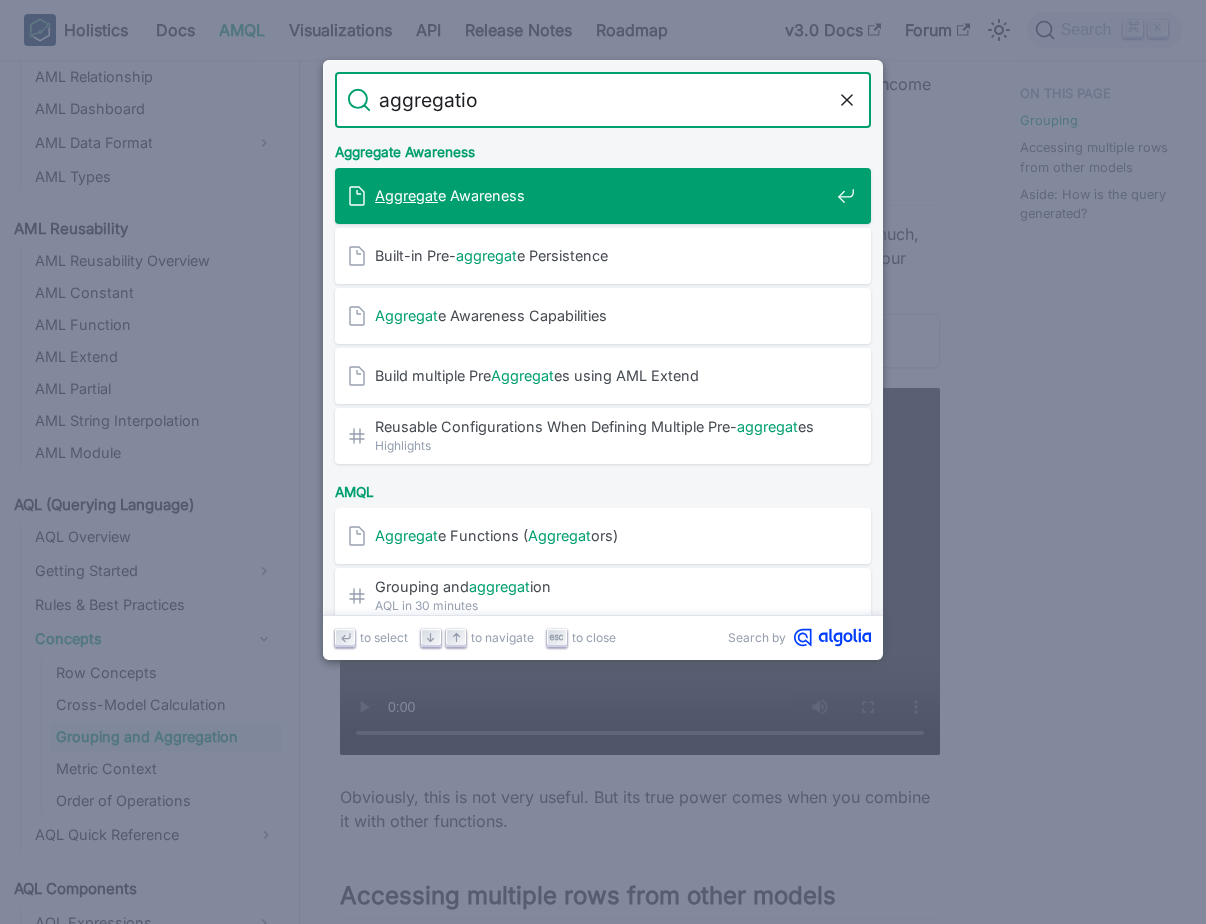 type on "aggregation" 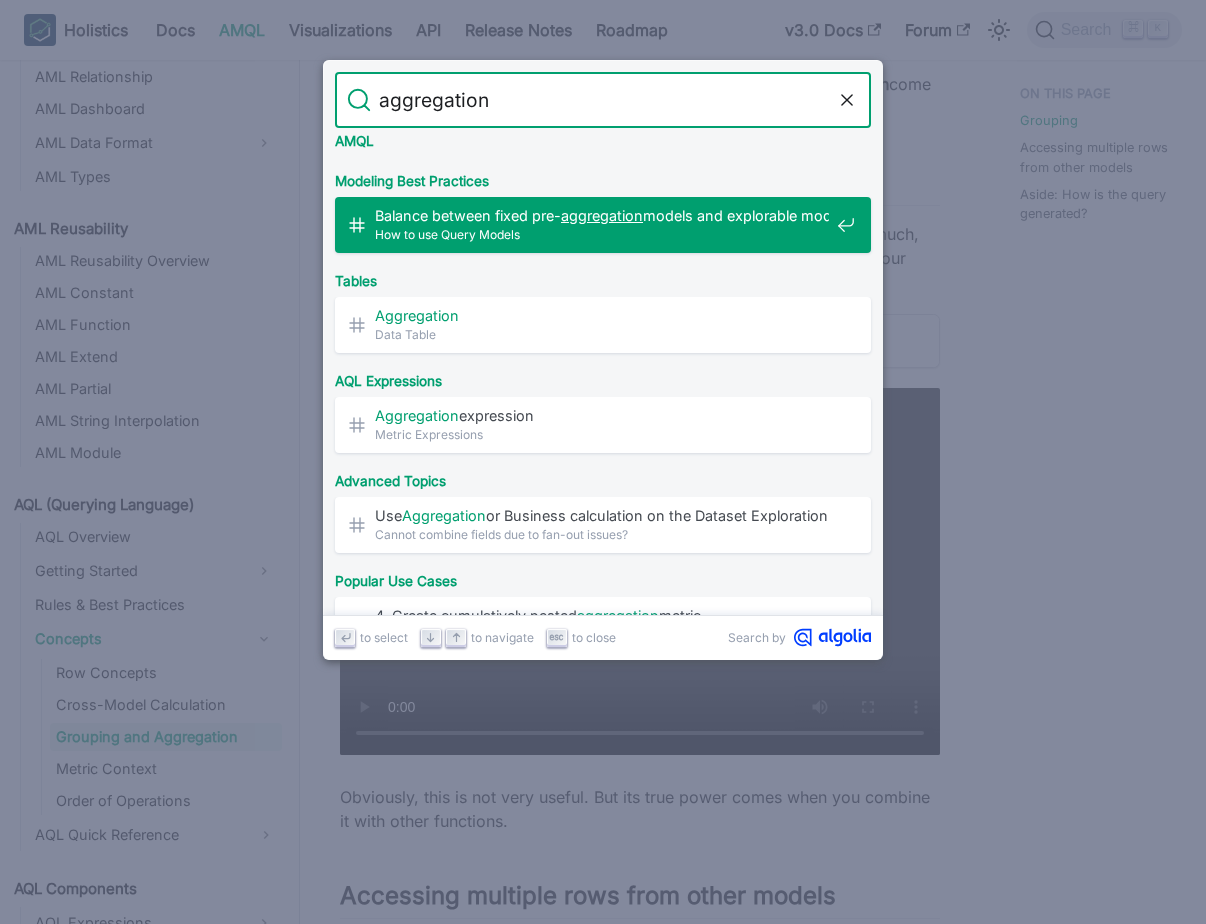 scroll, scrollTop: 737, scrollLeft: 0, axis: vertical 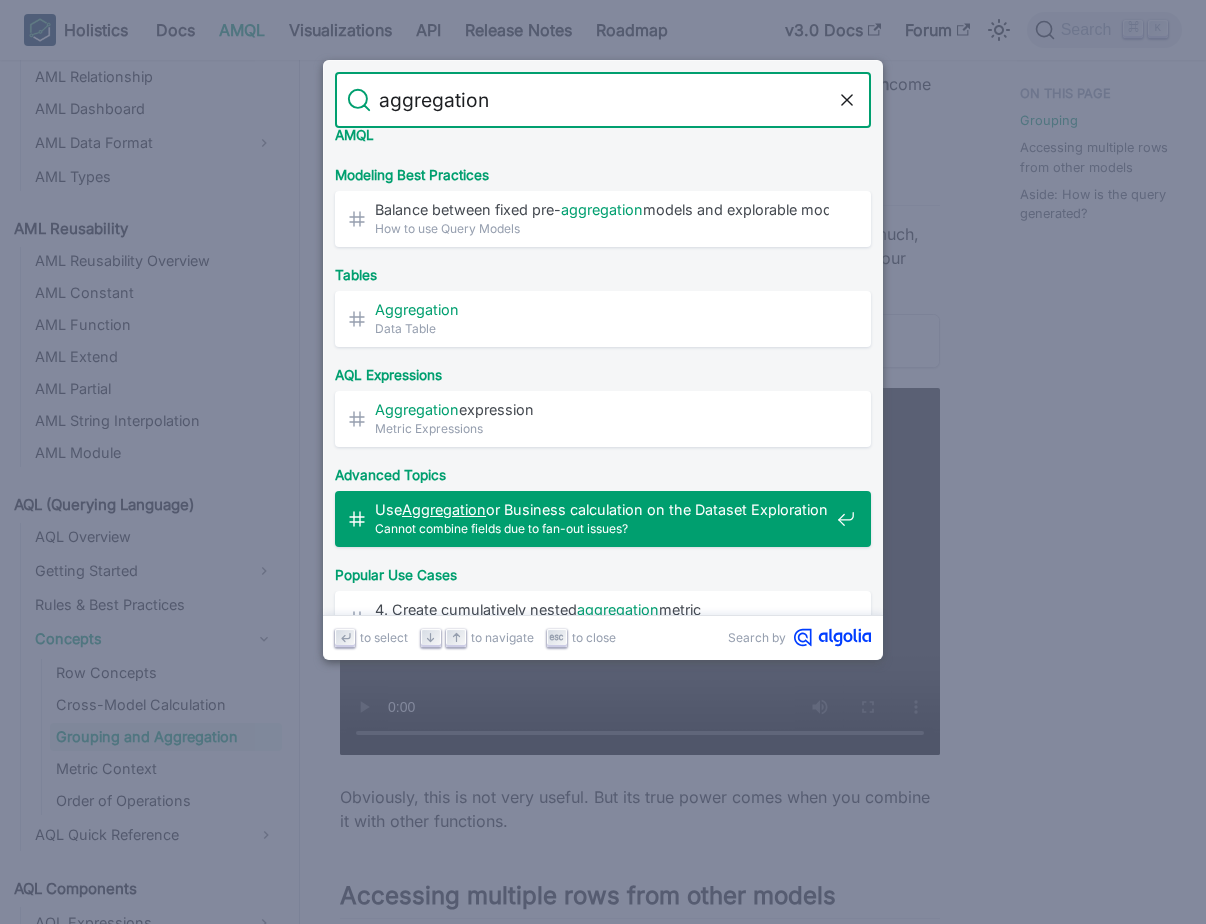 click on "Cannot combine fields due to fan-out issues?" at bounding box center (602, 528) 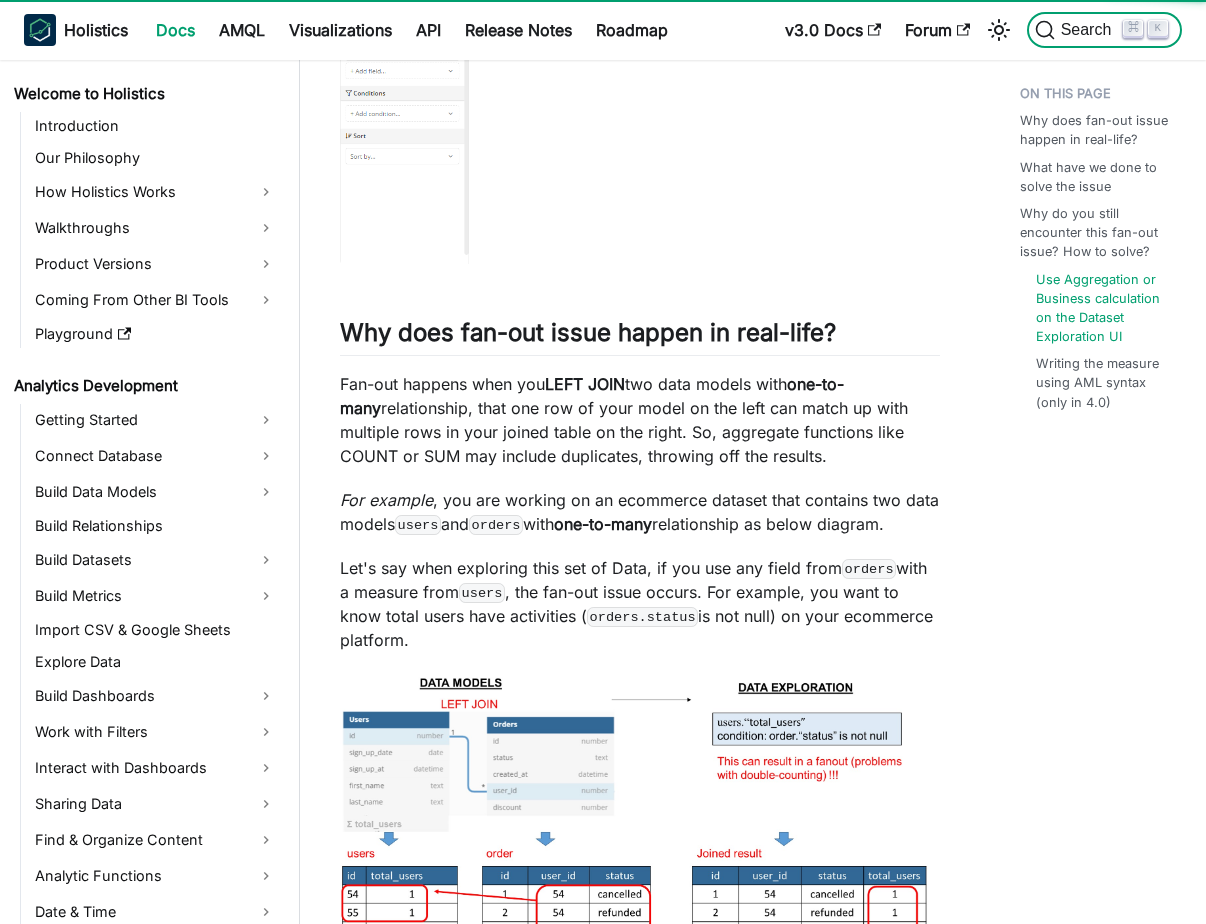 scroll, scrollTop: 4013, scrollLeft: 0, axis: vertical 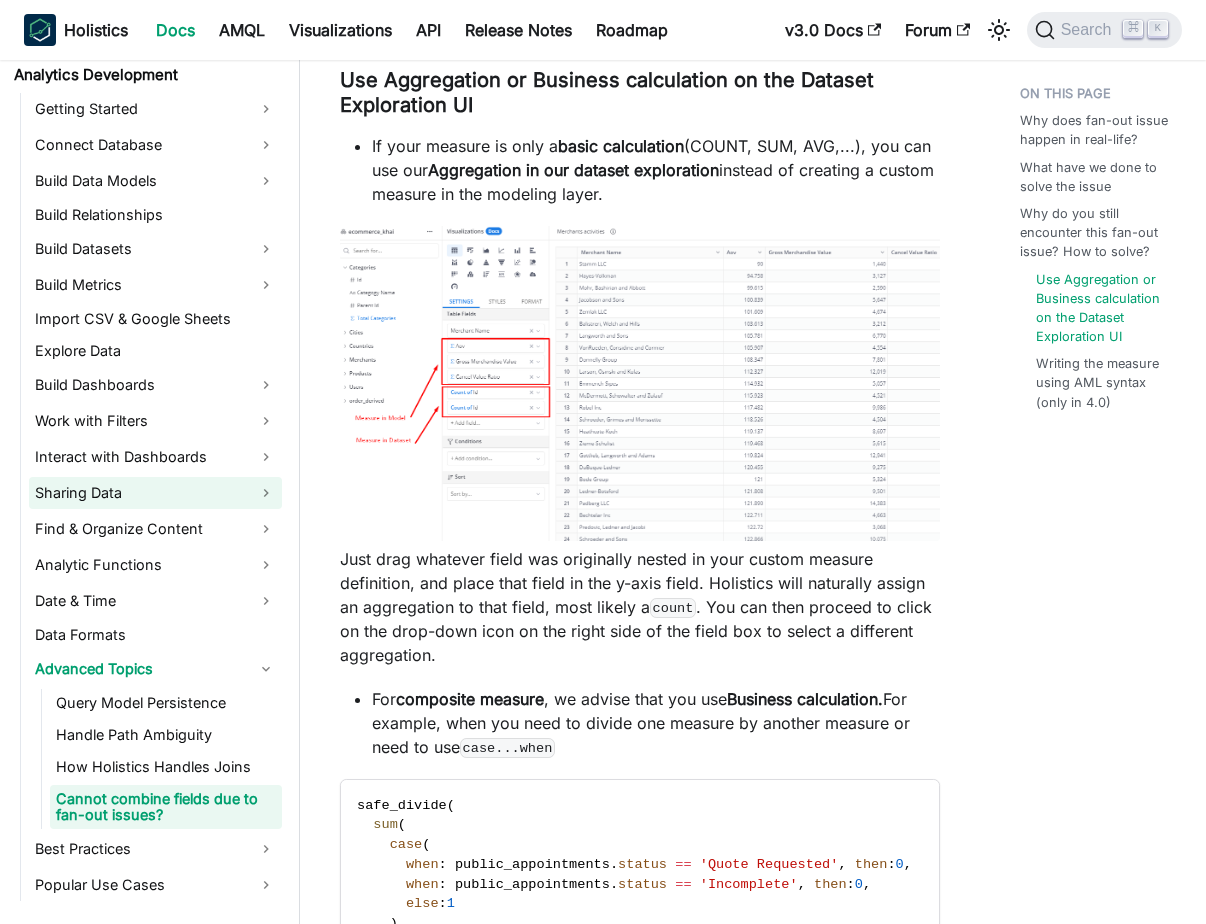 click on "Sharing Data" at bounding box center (155, 493) 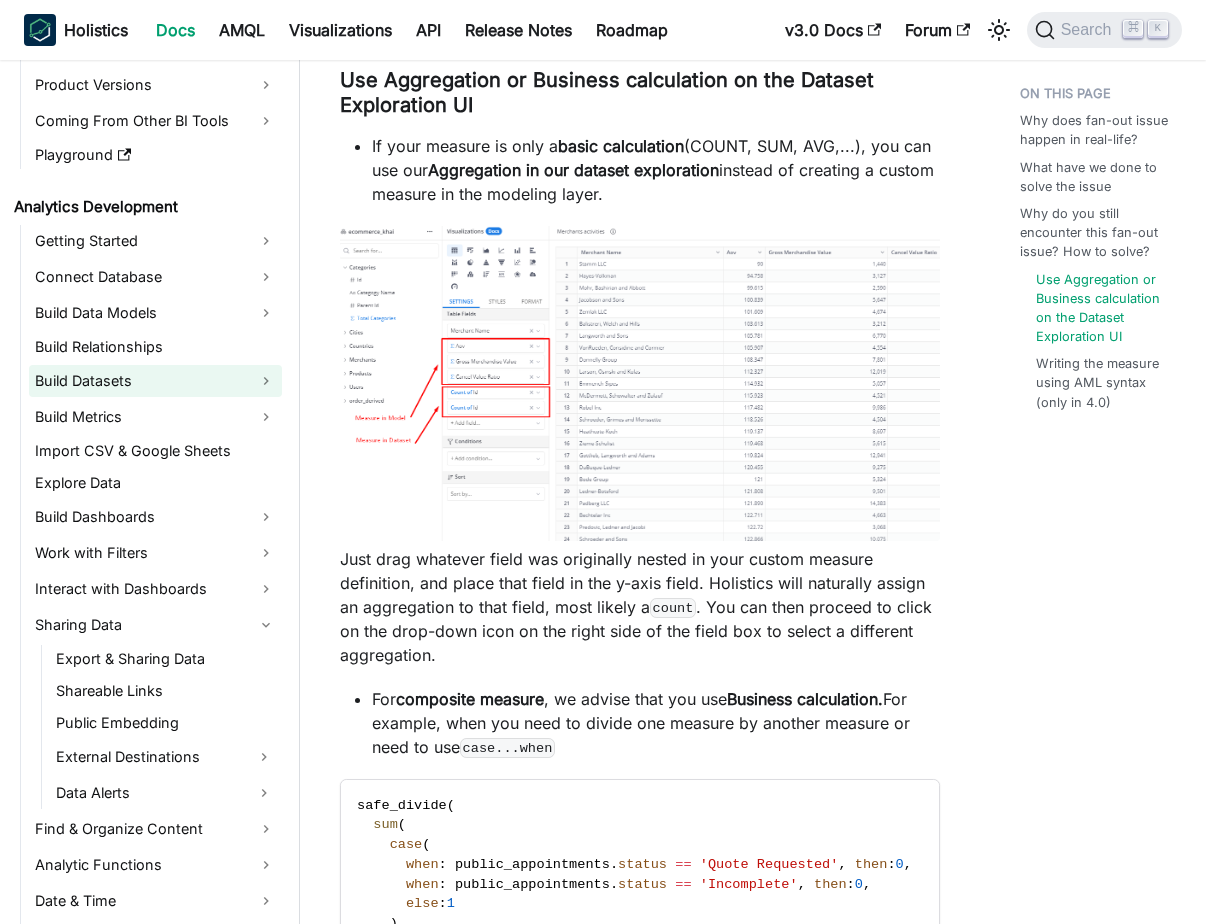 scroll, scrollTop: 178, scrollLeft: 0, axis: vertical 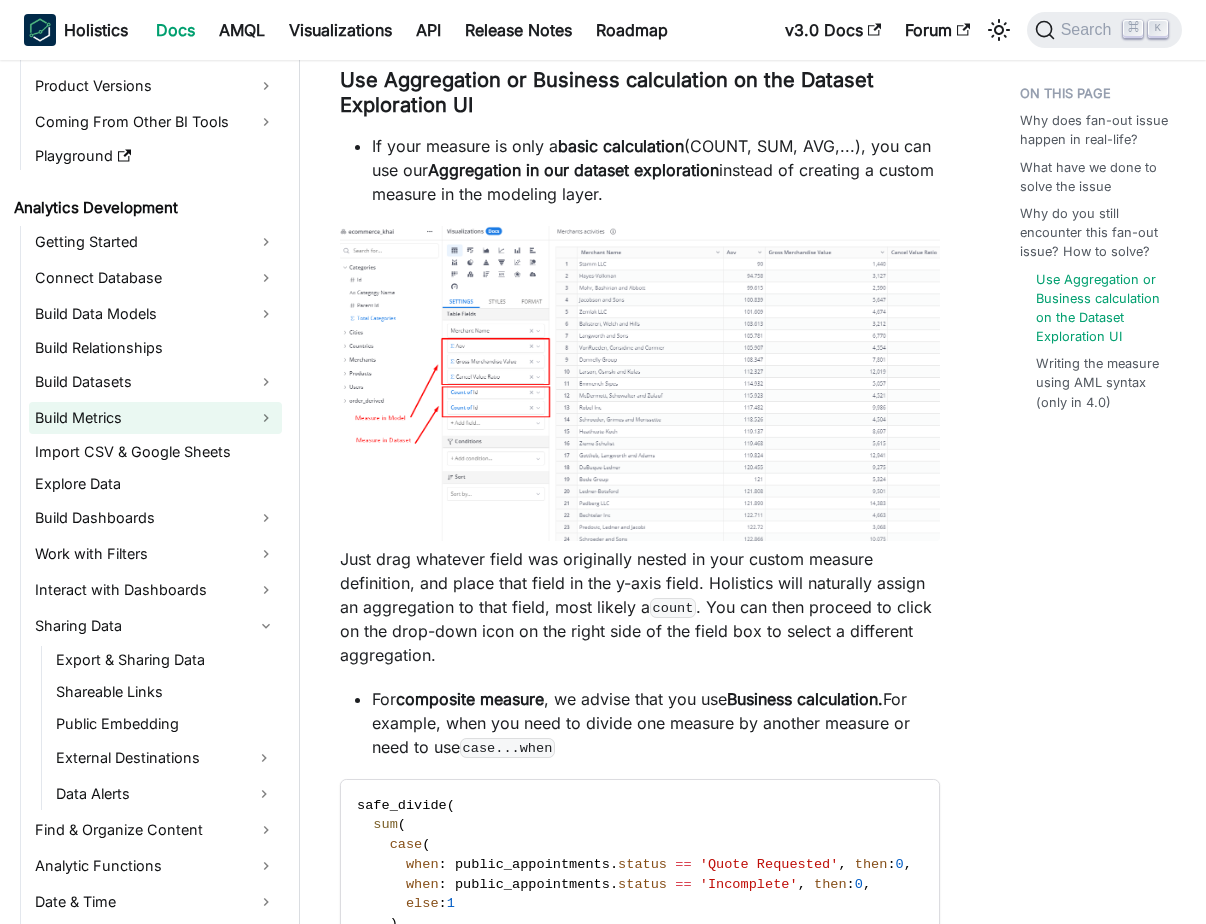 click on "Build Metrics" at bounding box center [155, 418] 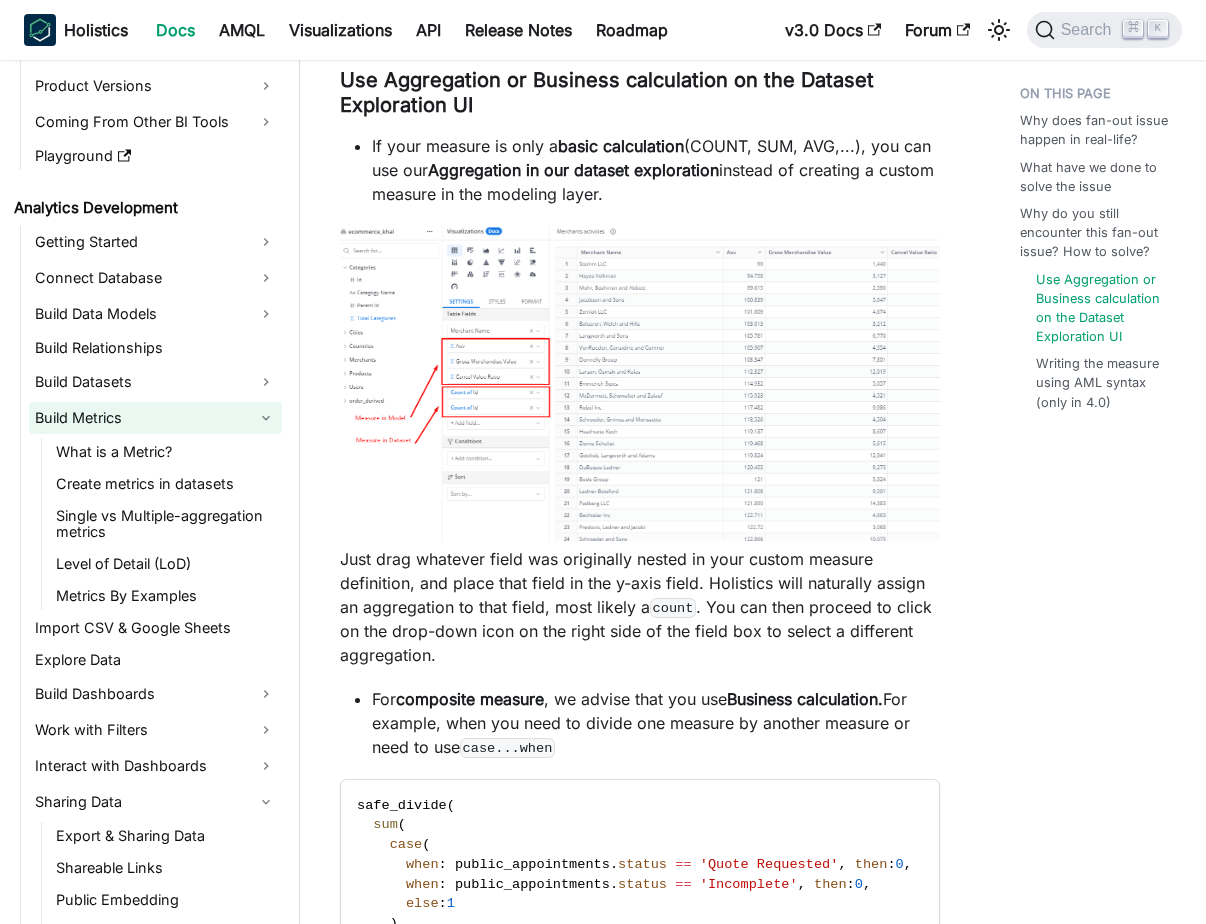 scroll, scrollTop: 194, scrollLeft: 0, axis: vertical 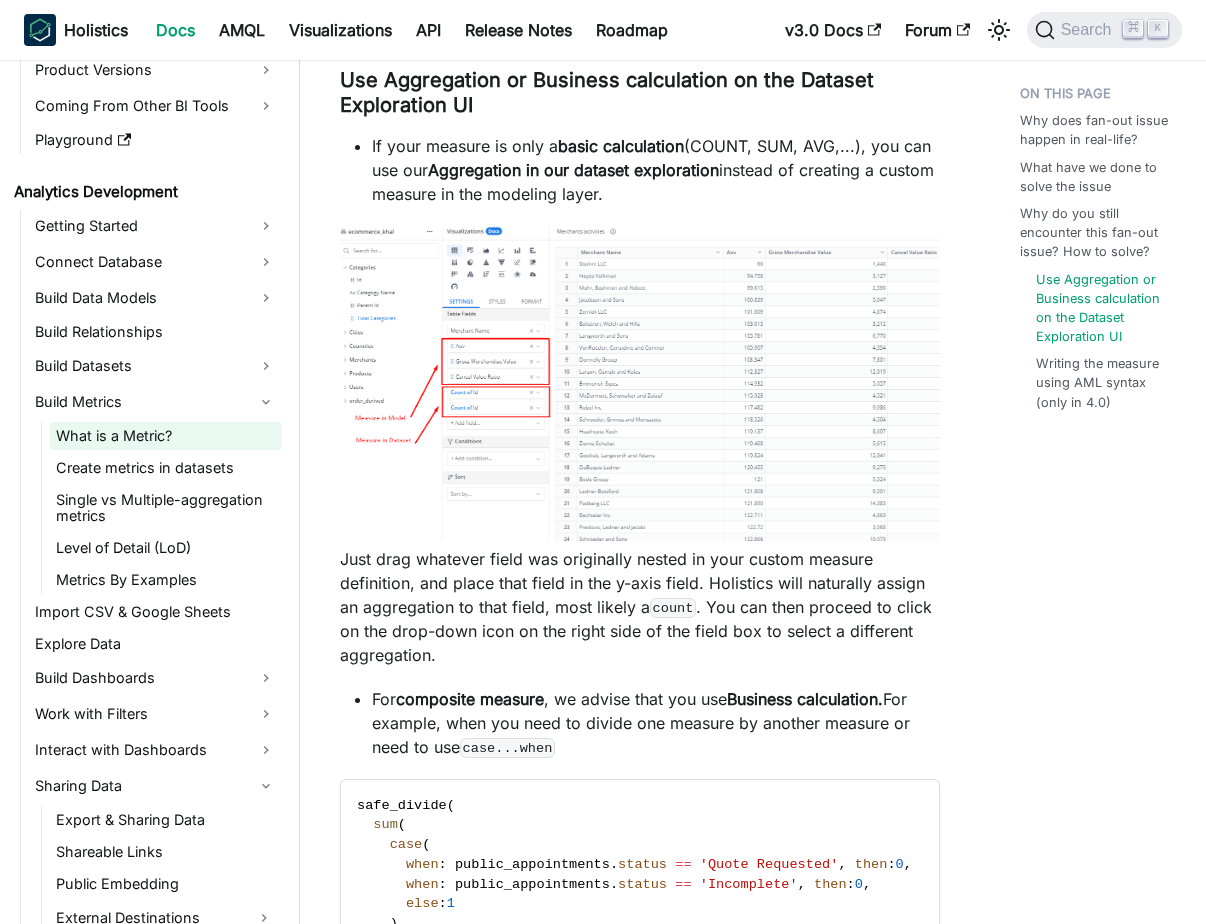click on "What is a Metric?" at bounding box center [166, 436] 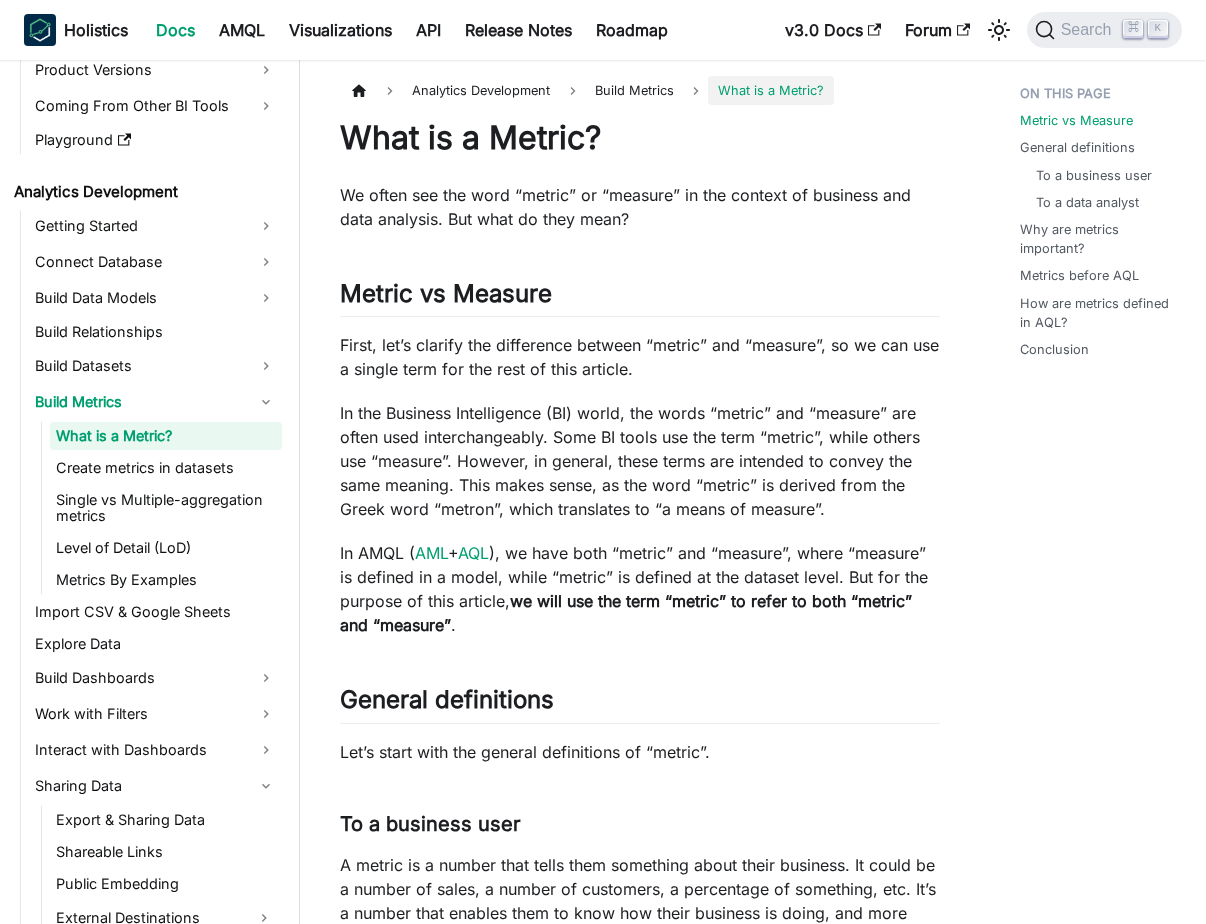click on "In the Business Intelligence (BI) world, the words “metric” and “measure” are often used interchangeably. Some BI tools use the term “metric”, while others use “measure”. However, in general, these terms are intended to convey the same meaning. This makes sense, as the word “metric” is derived from the Greek word “metron”, which translates to “a means of measure”." at bounding box center (640, 461) 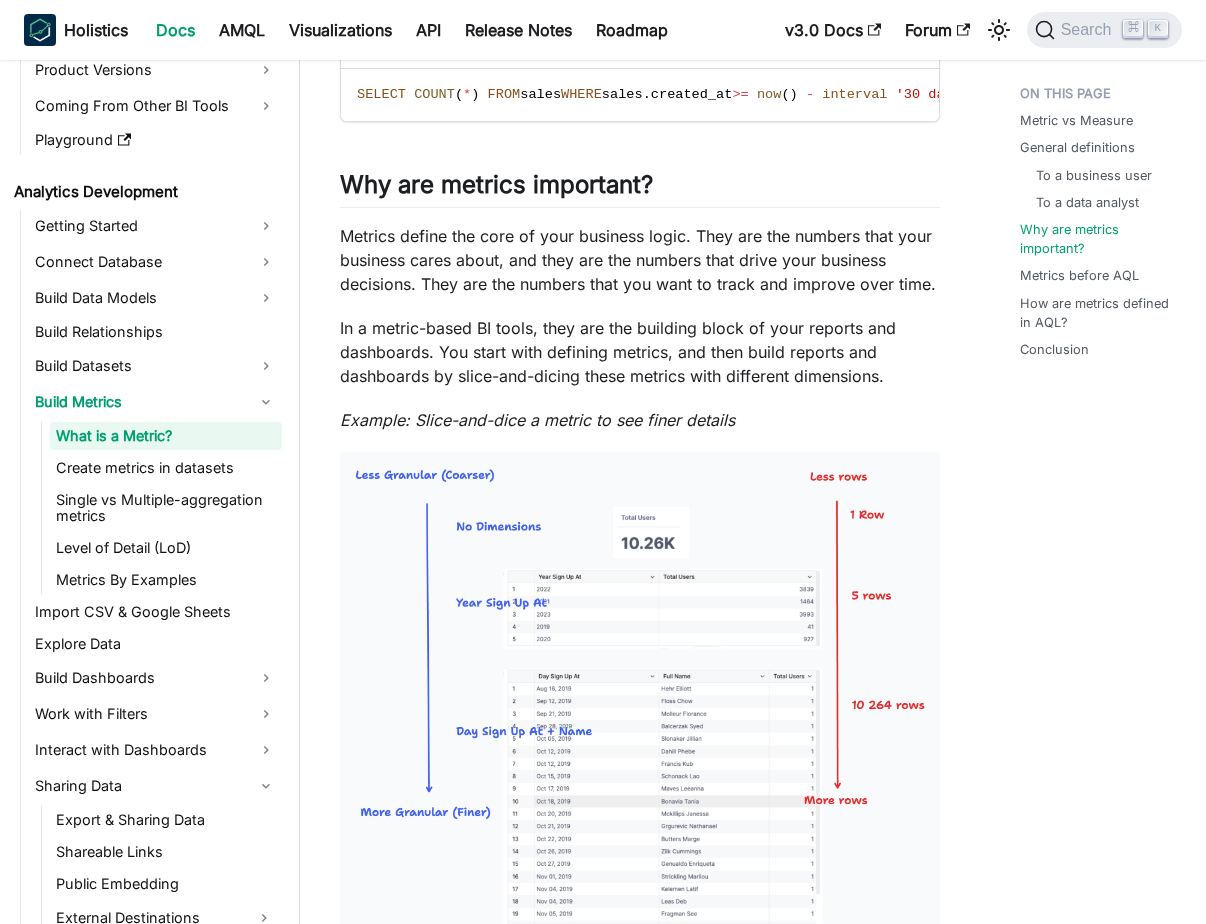 scroll, scrollTop: 1201, scrollLeft: 0, axis: vertical 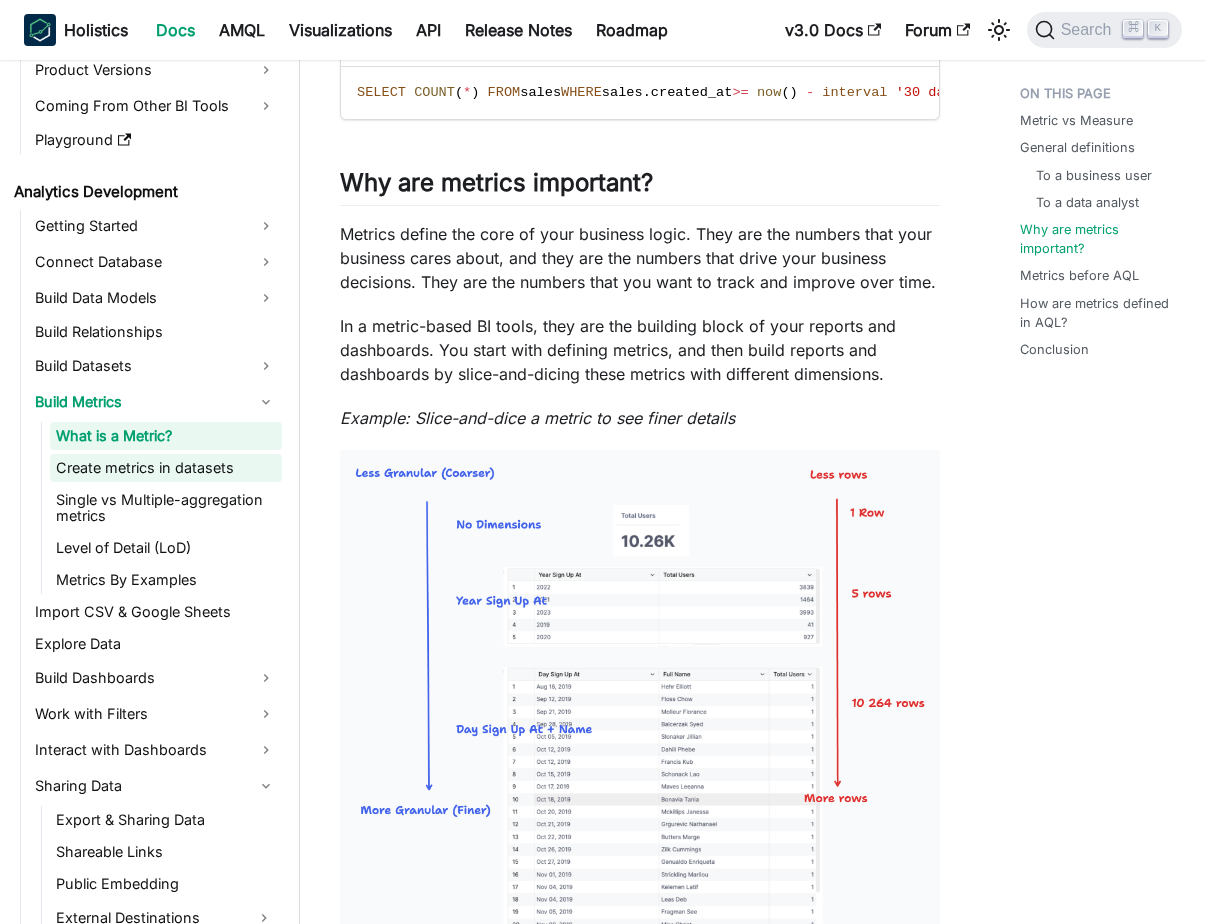 click on "Create metrics in datasets" at bounding box center [166, 468] 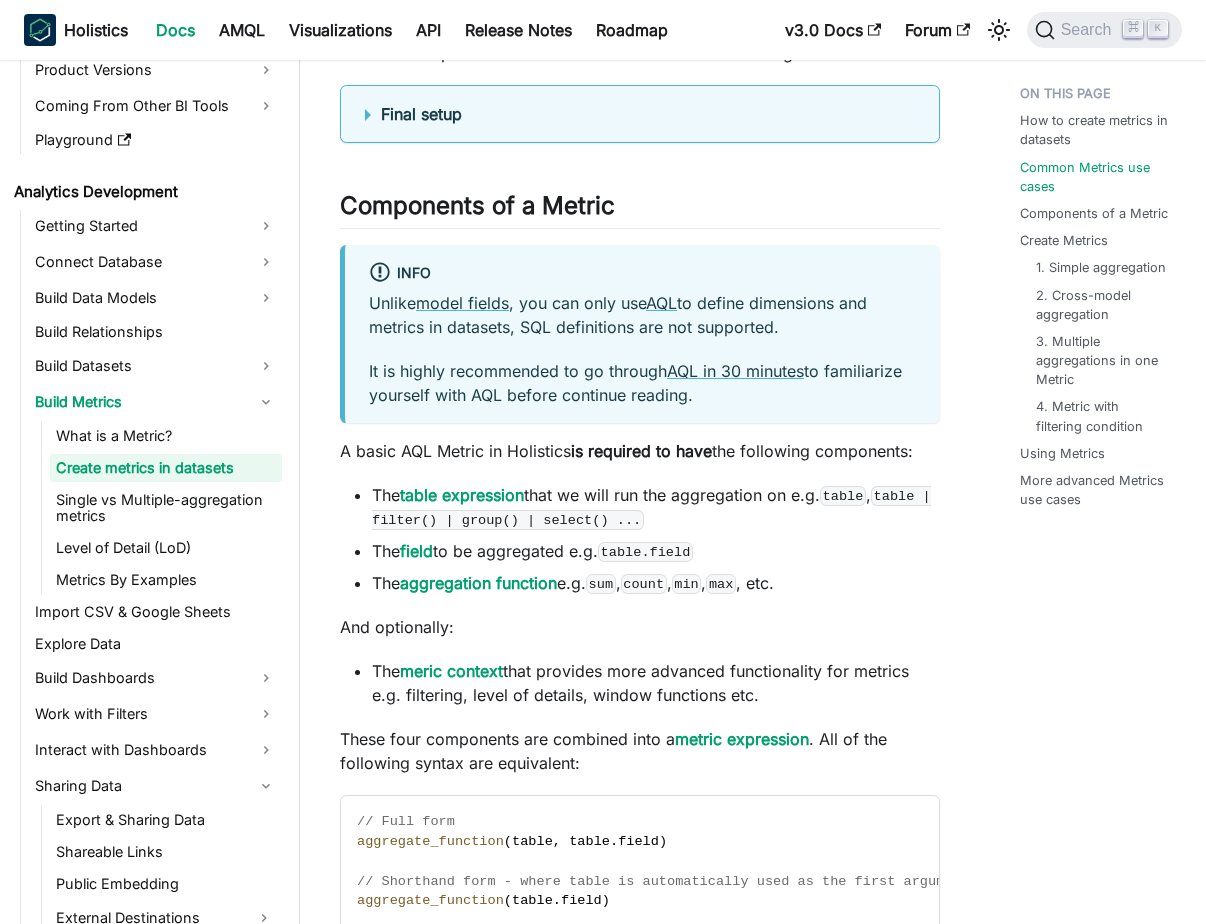 scroll, scrollTop: 1316, scrollLeft: 0, axis: vertical 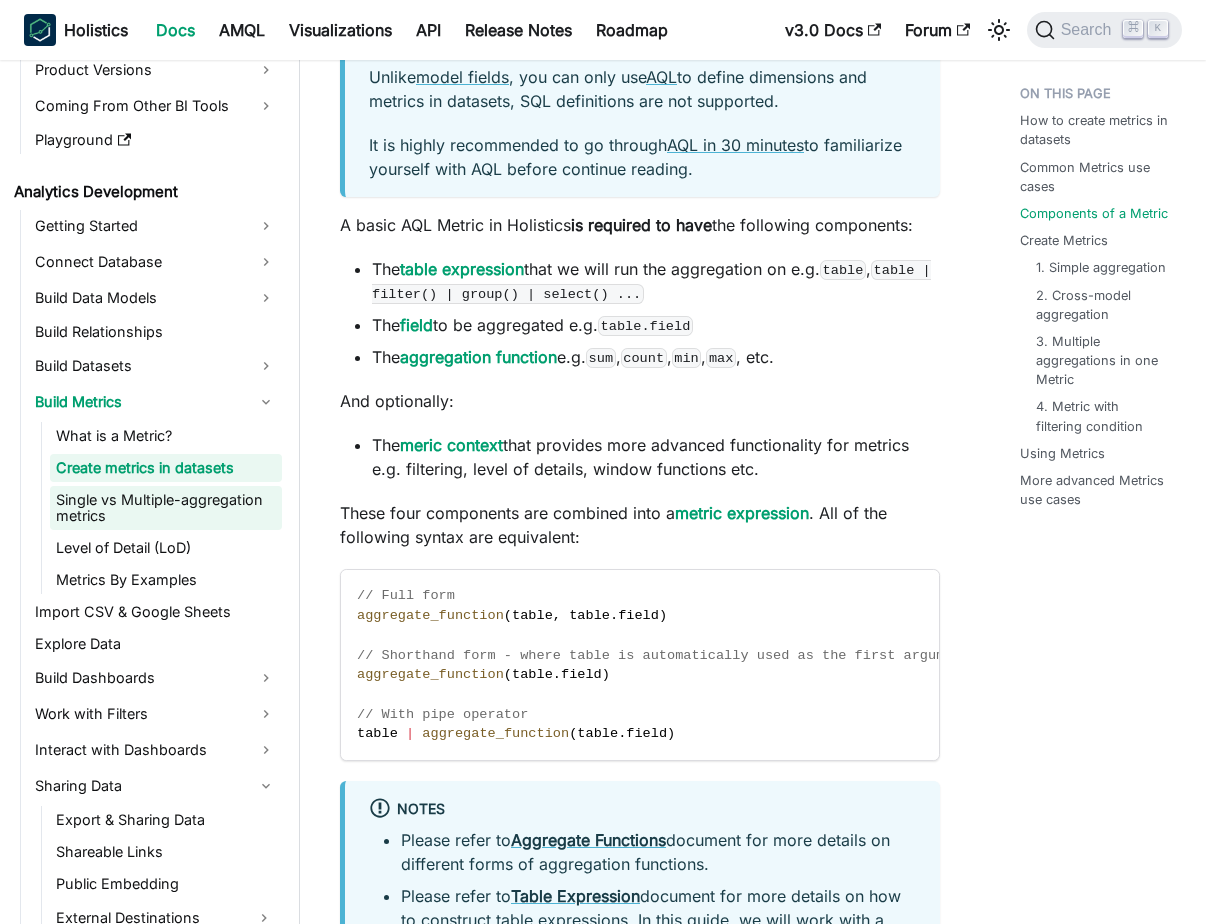 click on "Single vs Multiple-aggregation metrics" at bounding box center [166, 508] 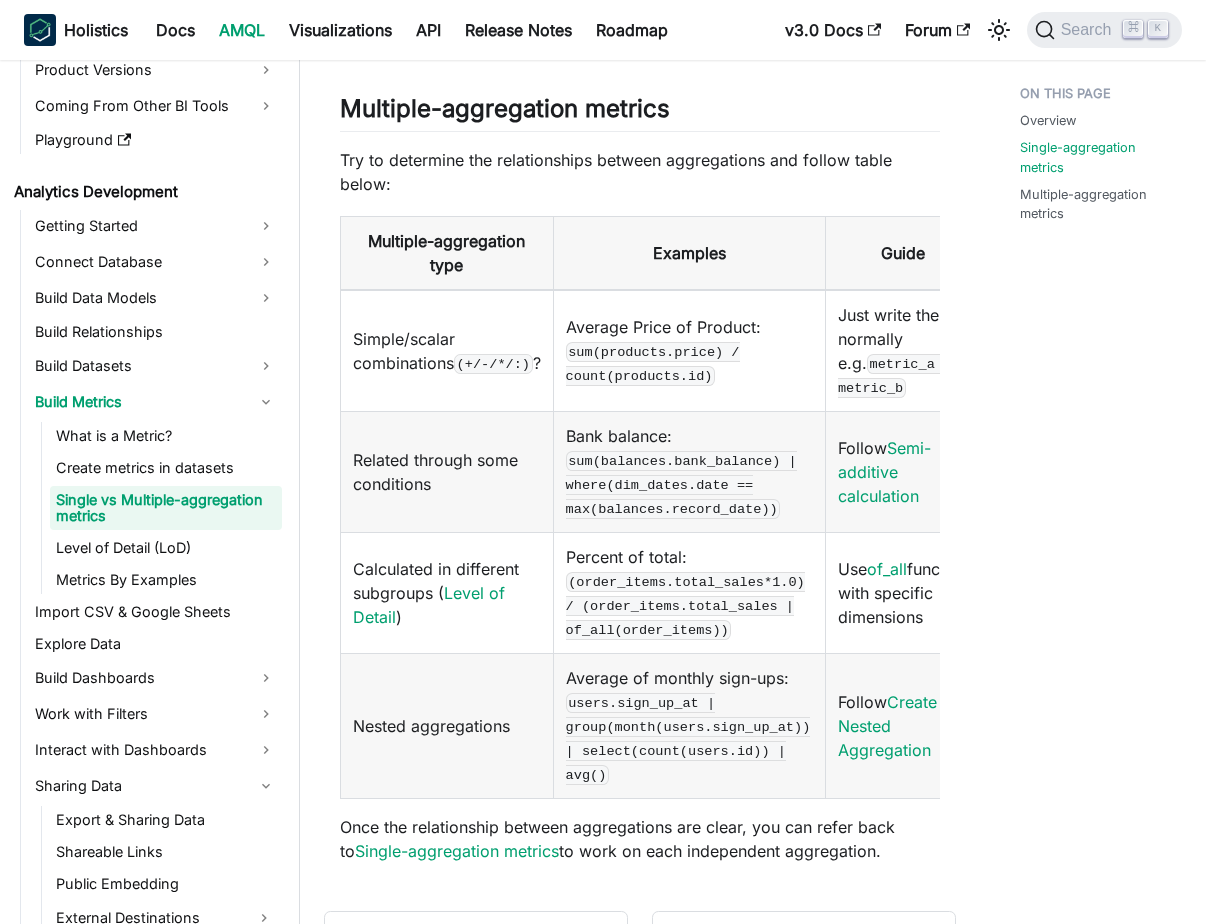 scroll, scrollTop: 1583, scrollLeft: 0, axis: vertical 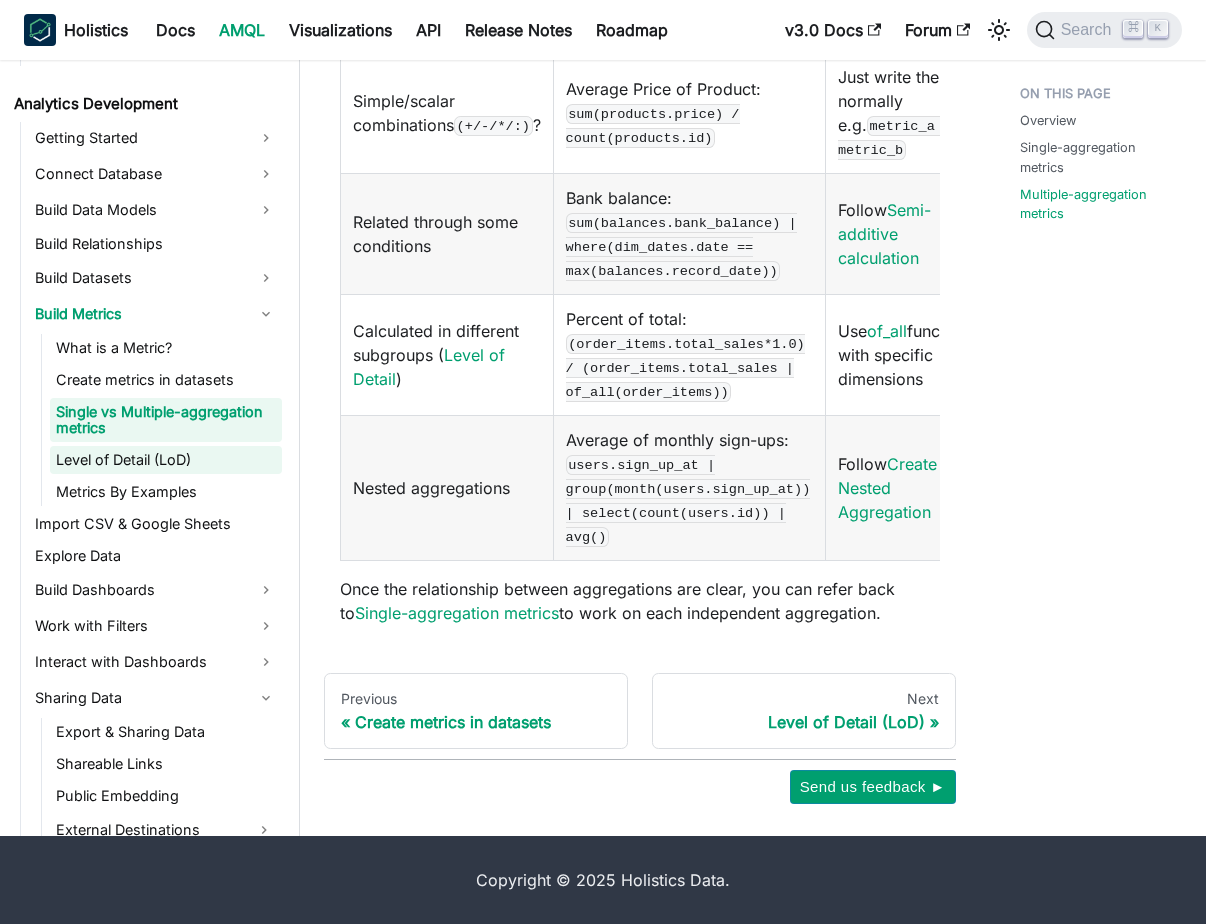 click on "Level of Detail (LoD)" at bounding box center (166, 460) 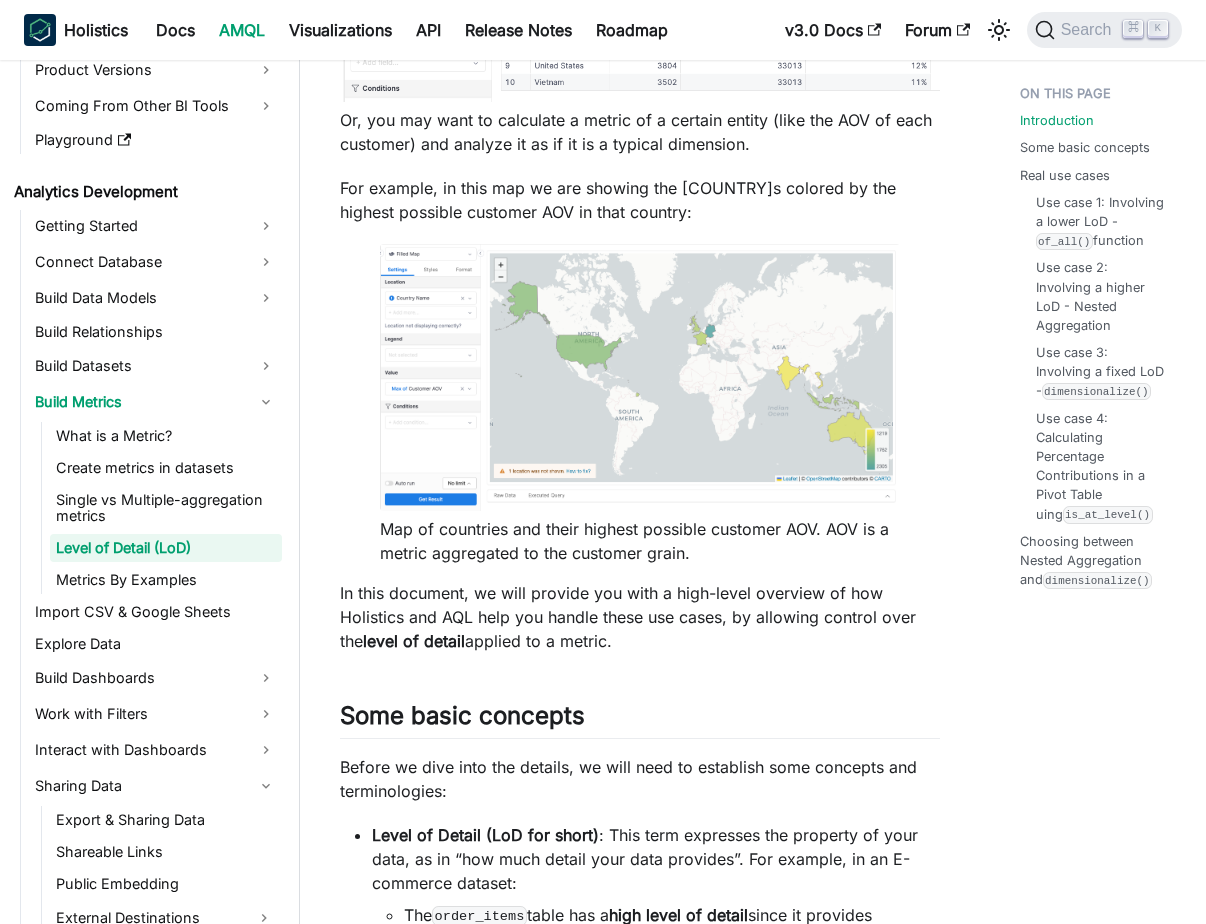 scroll, scrollTop: 2387, scrollLeft: 0, axis: vertical 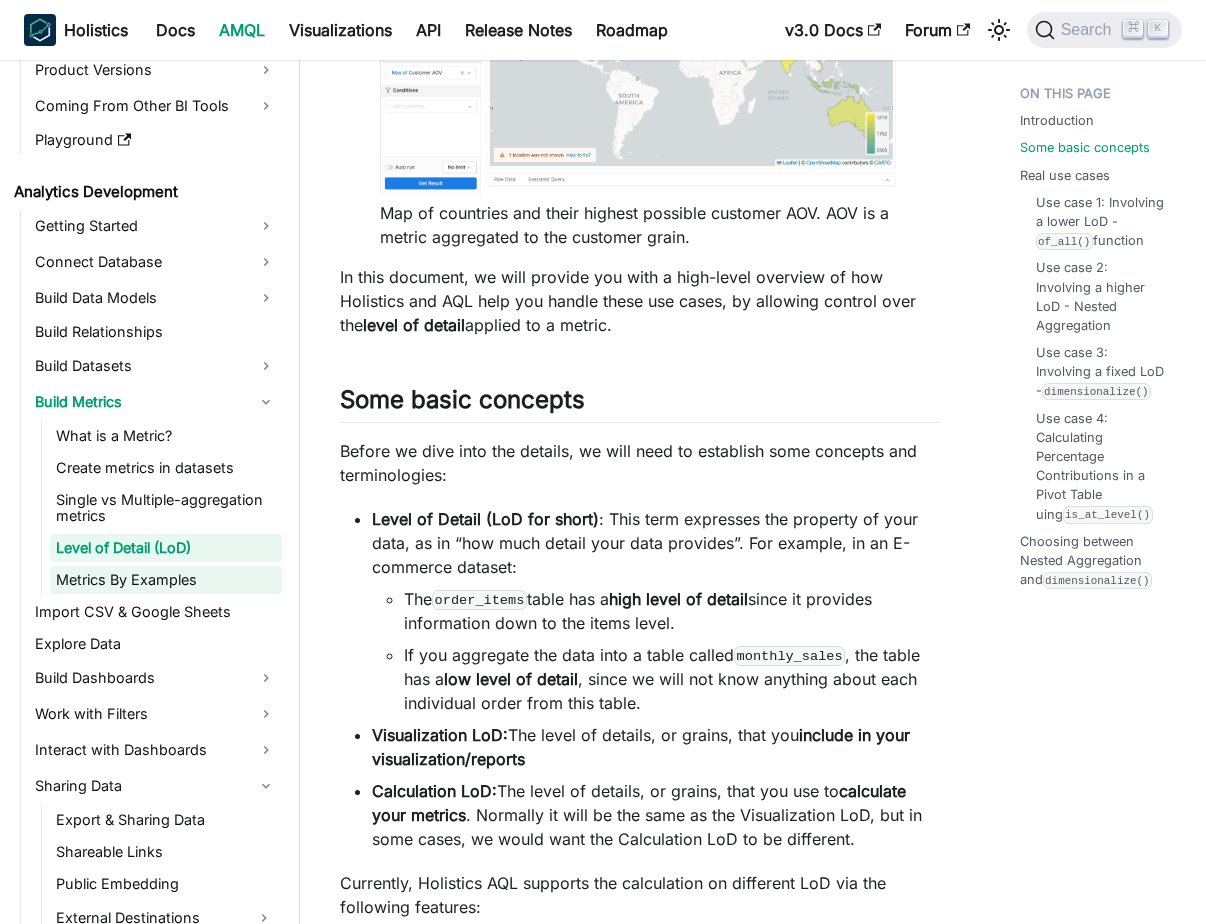 click on "Metrics By Examples" at bounding box center (166, 580) 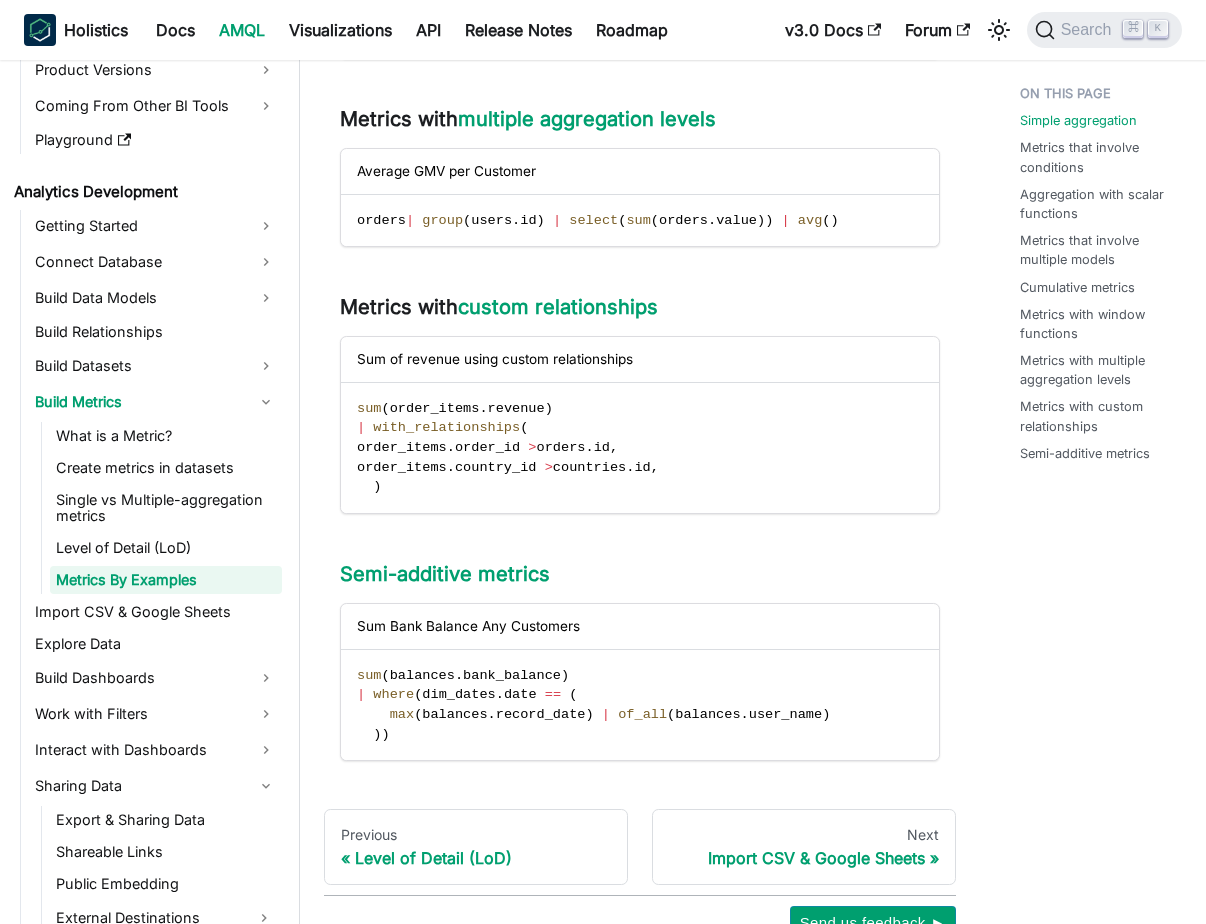 scroll, scrollTop: 0, scrollLeft: 0, axis: both 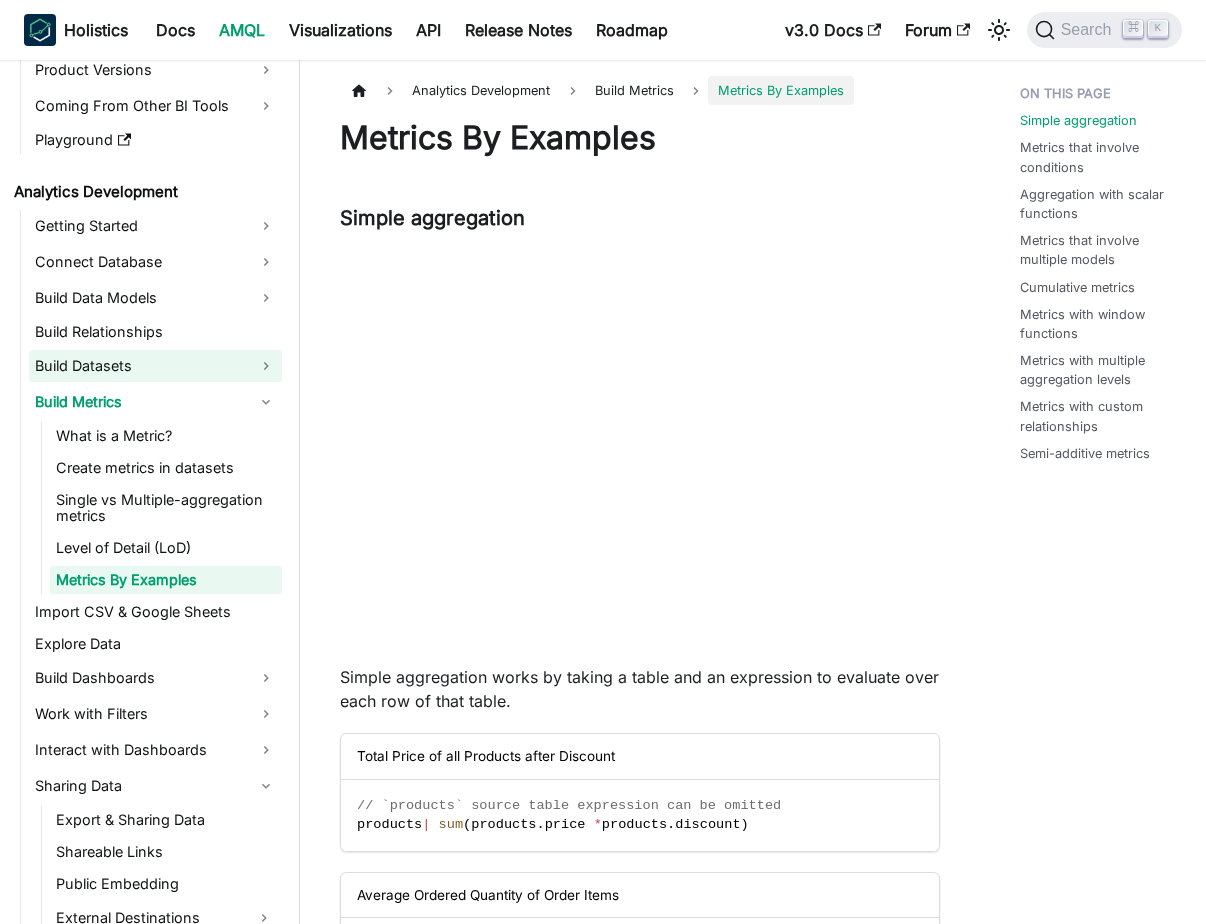 click on "Build Datasets" at bounding box center [155, 366] 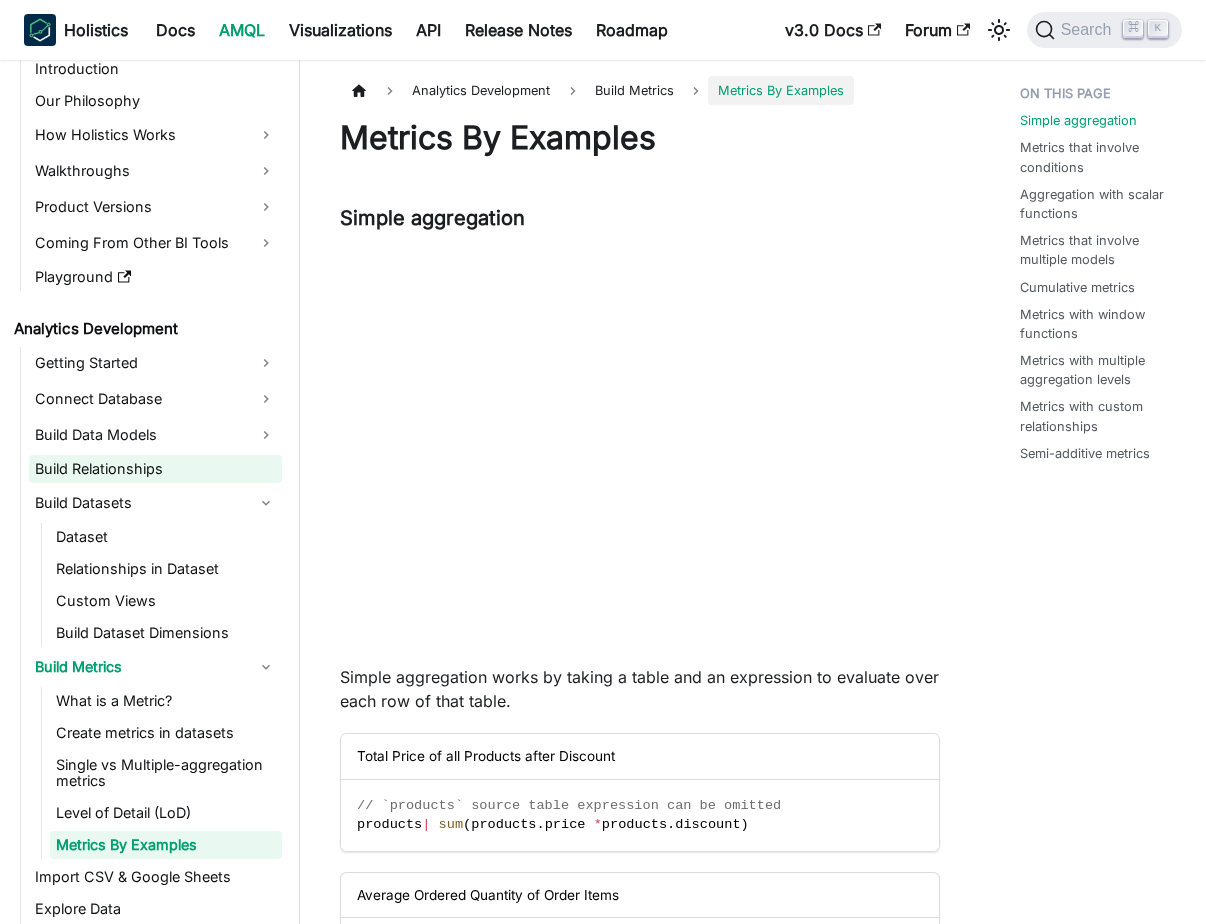 scroll, scrollTop: 0, scrollLeft: 0, axis: both 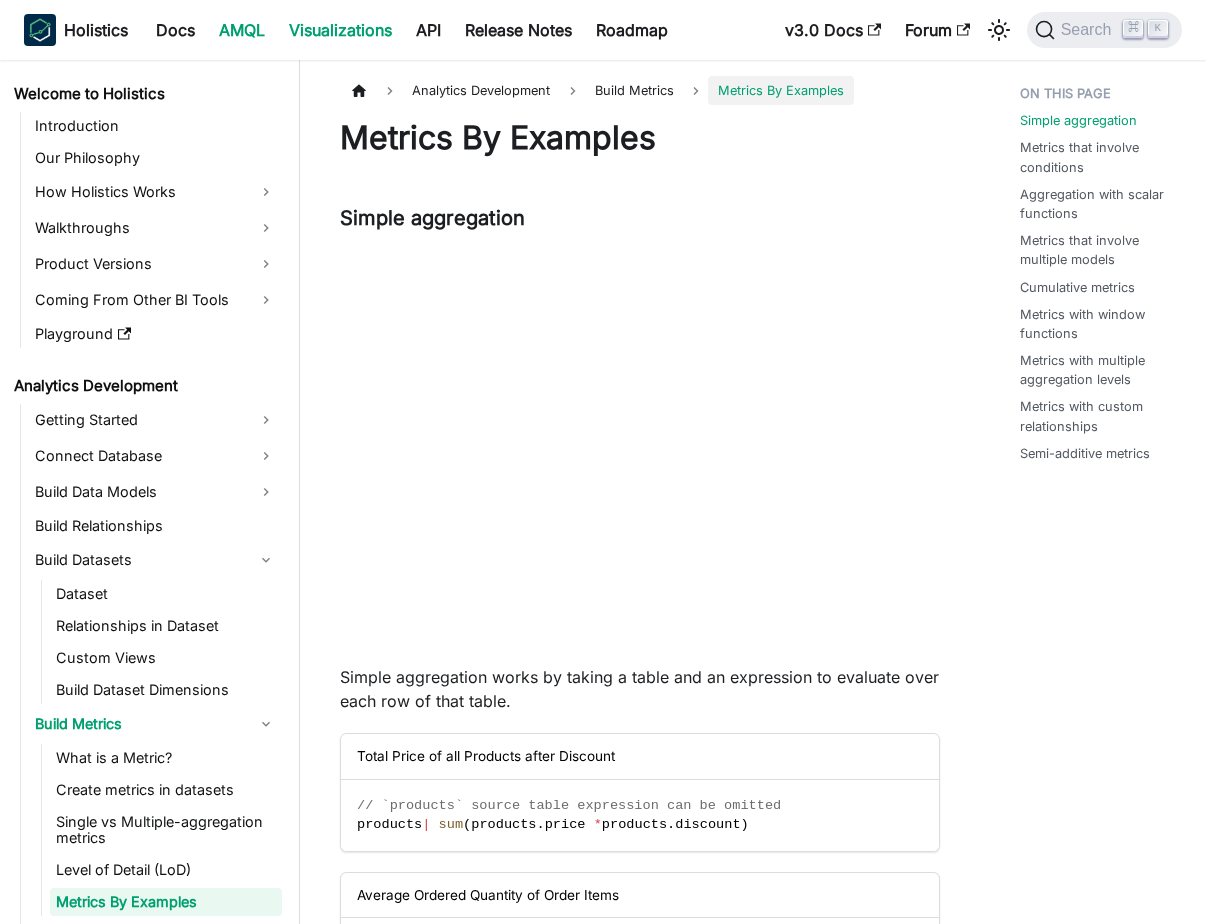 click on "Visualizations" at bounding box center (340, 30) 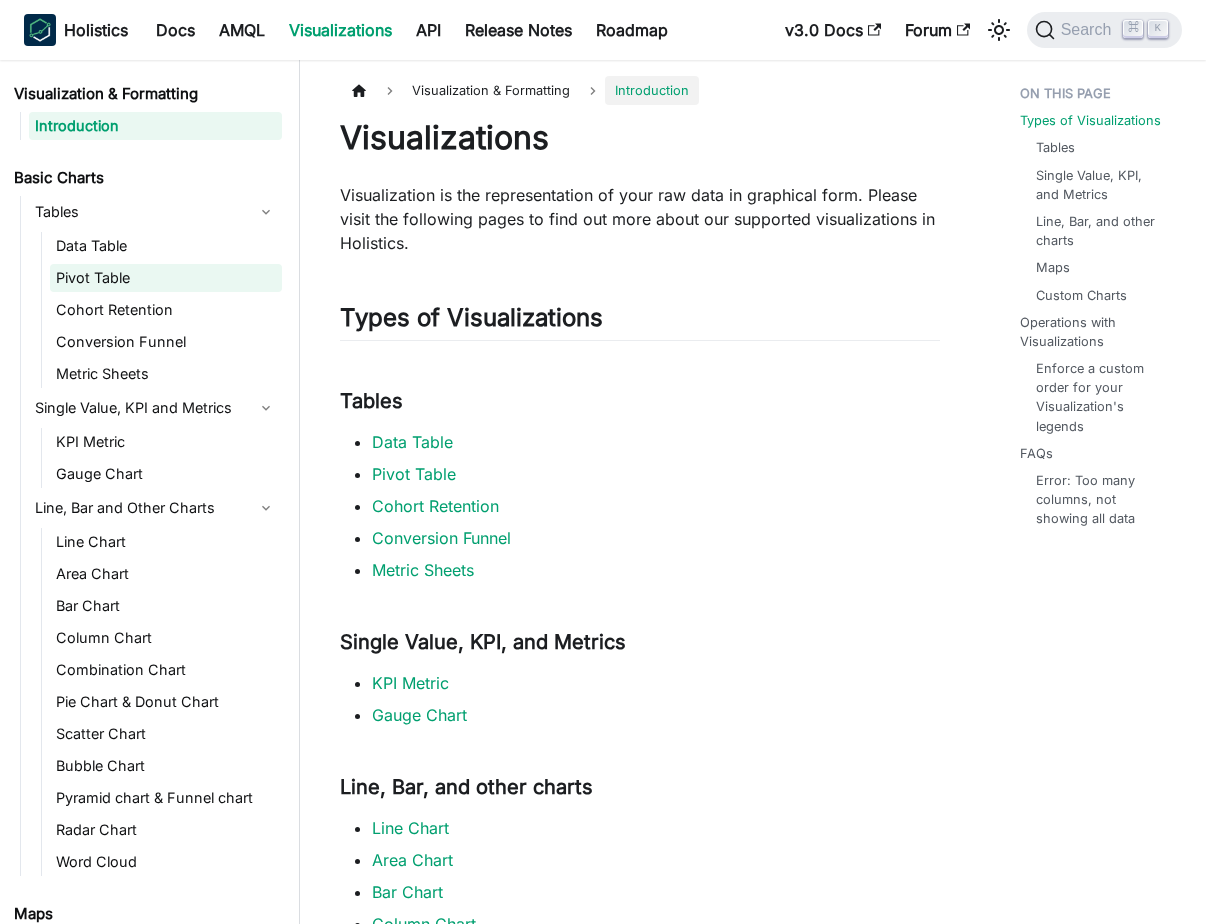 click on "Pivot Table" at bounding box center [166, 278] 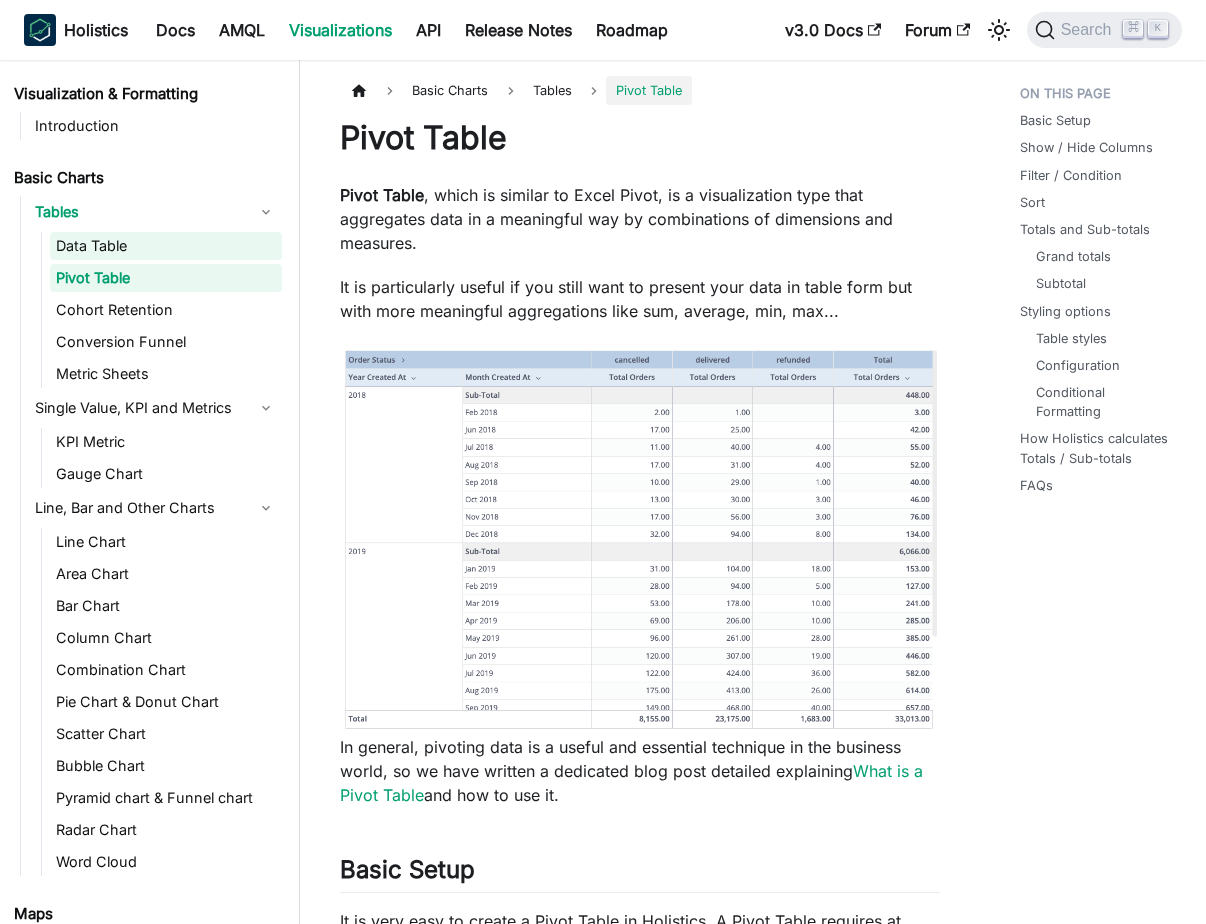 click on "Data Table" at bounding box center [166, 246] 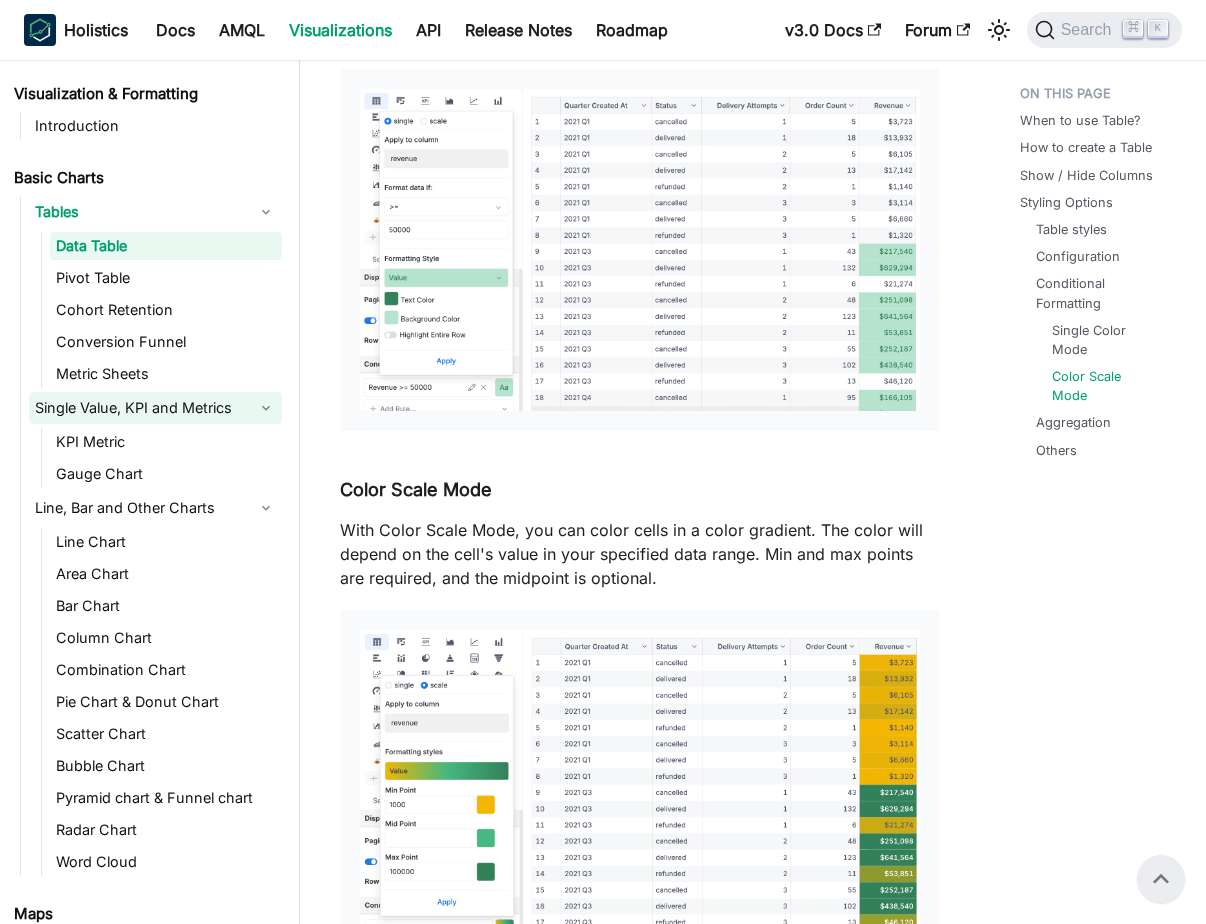 scroll, scrollTop: 4070, scrollLeft: 0, axis: vertical 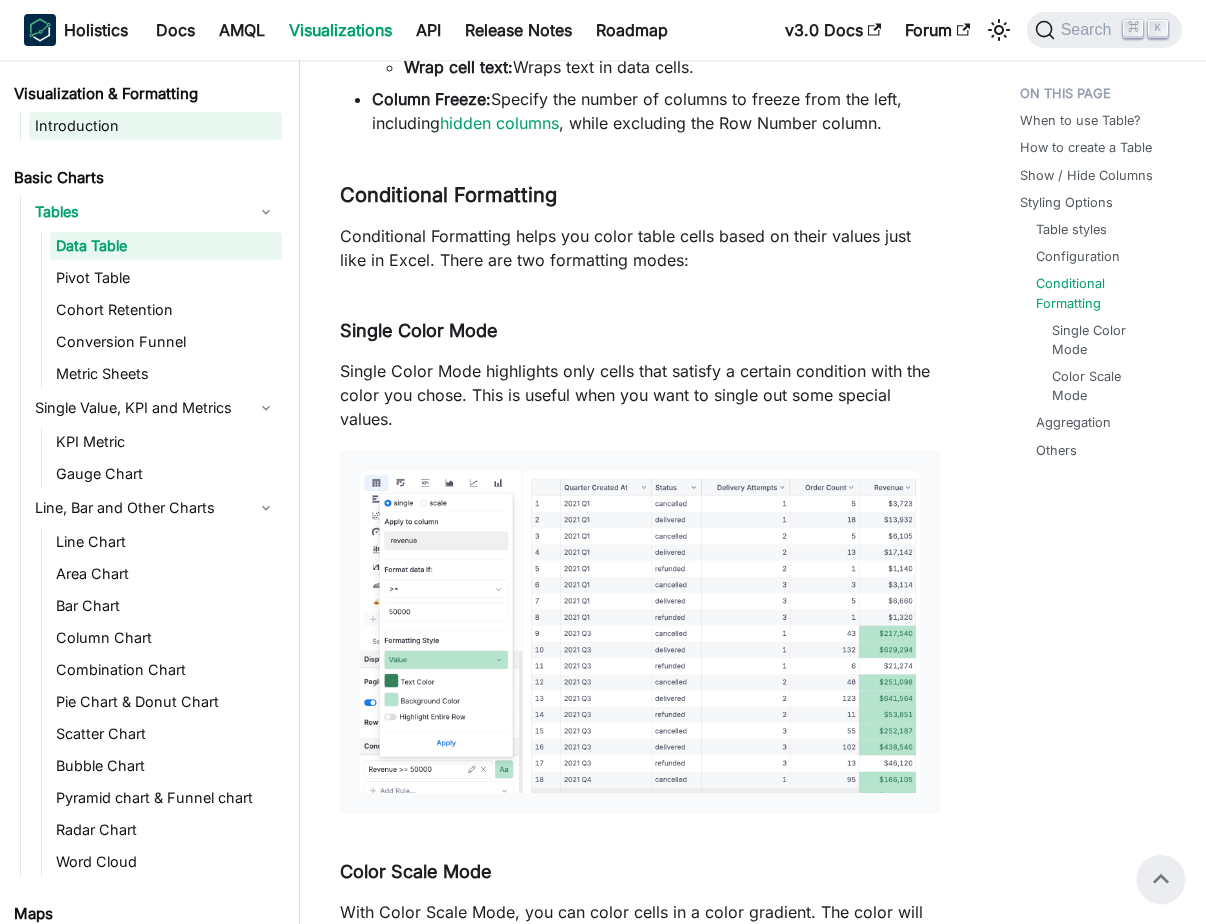 click on "Introduction" at bounding box center (155, 126) 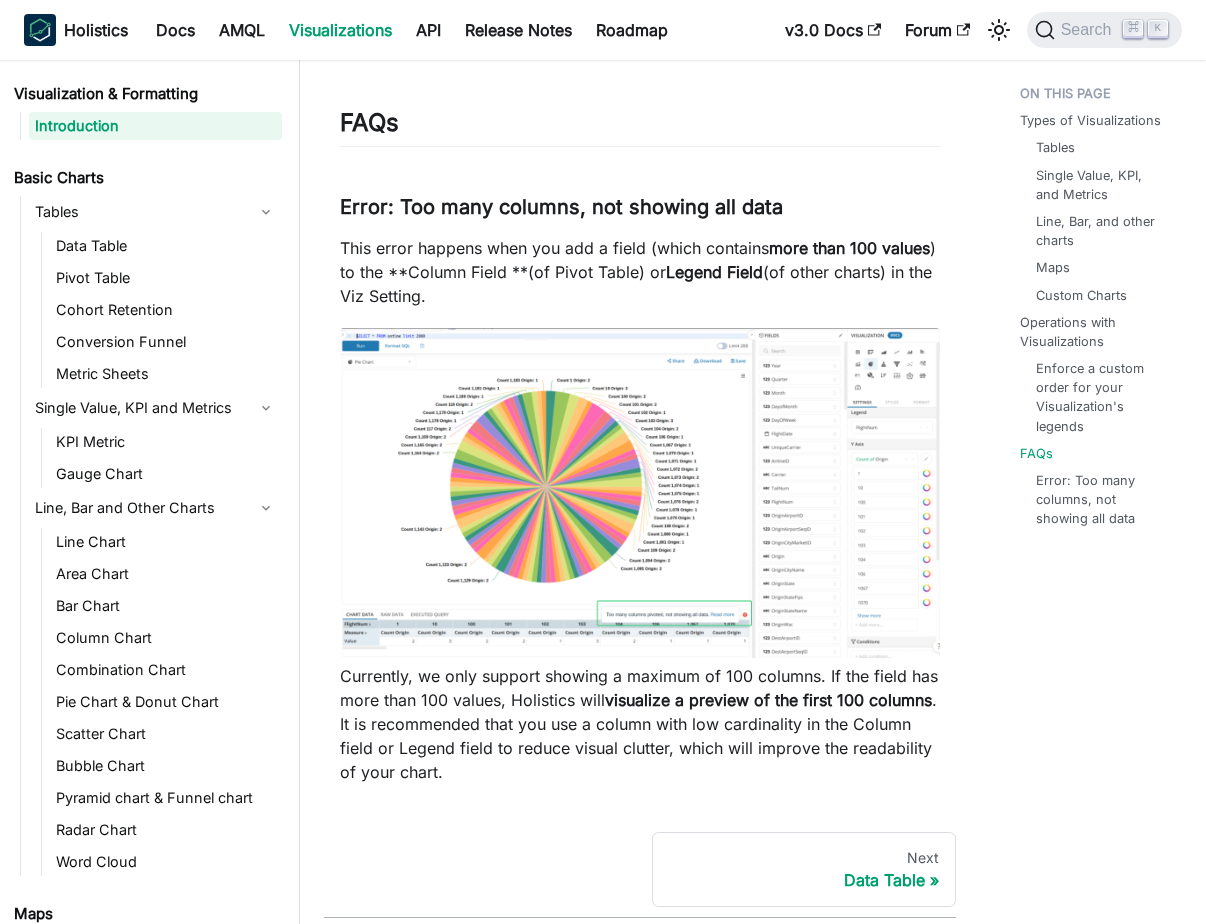 scroll, scrollTop: 2848, scrollLeft: 0, axis: vertical 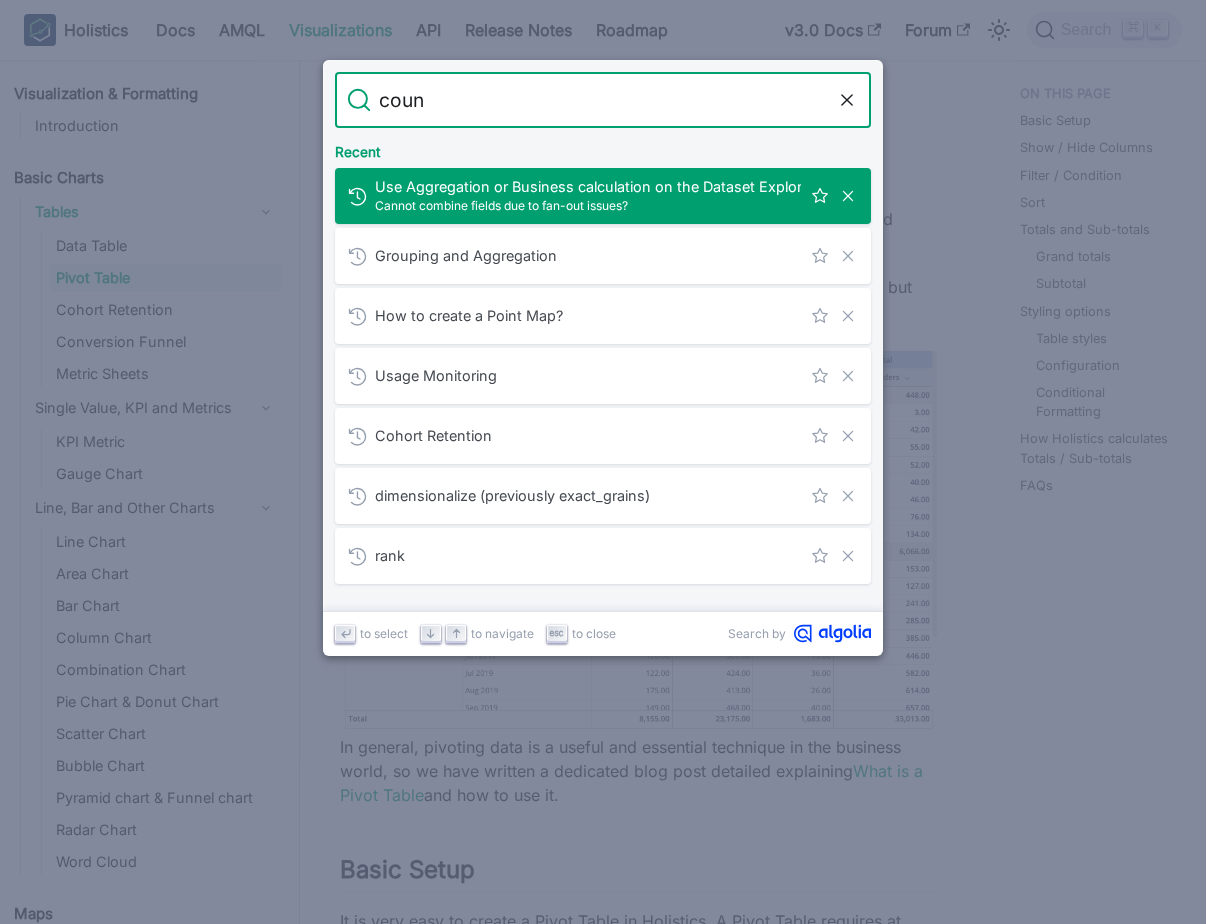 type on "count" 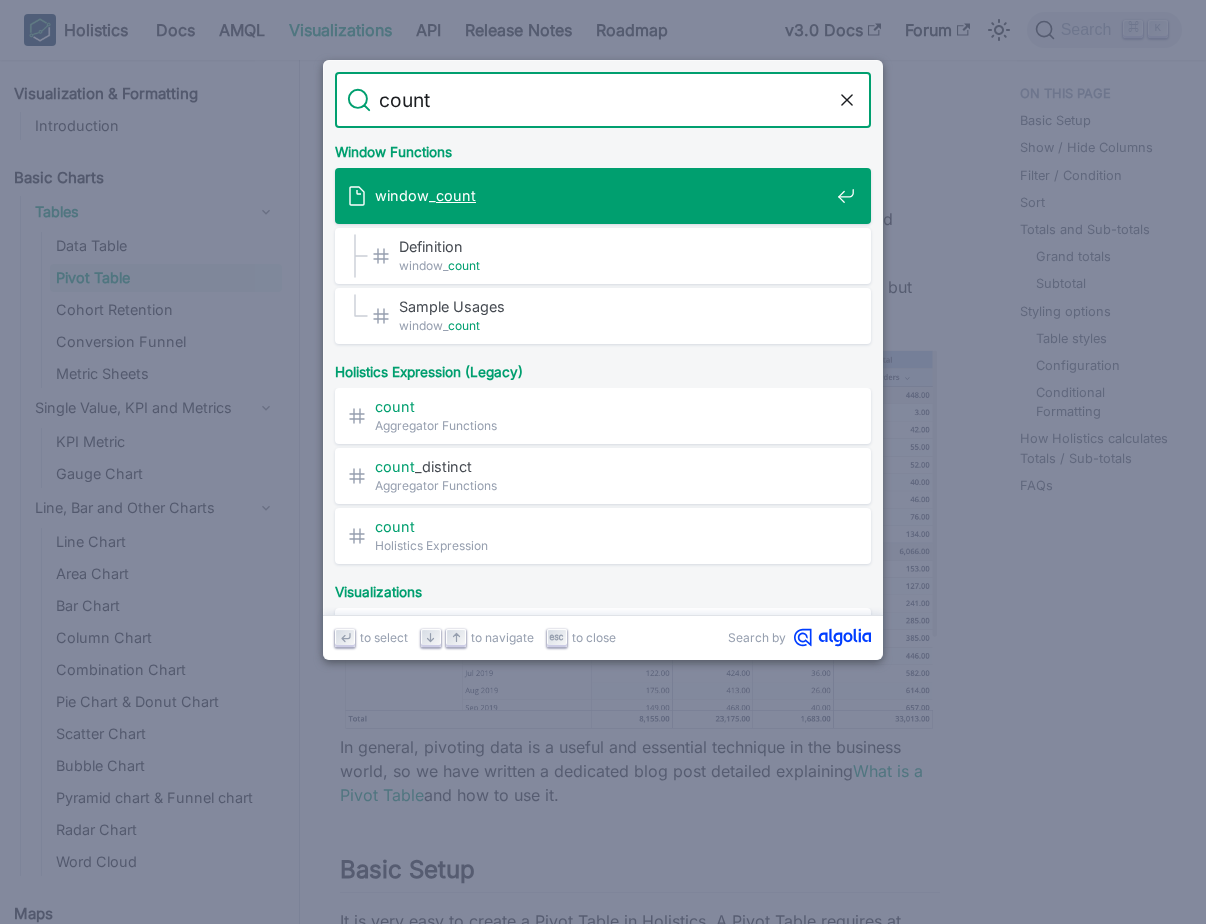 scroll, scrollTop: 932, scrollLeft: 0, axis: vertical 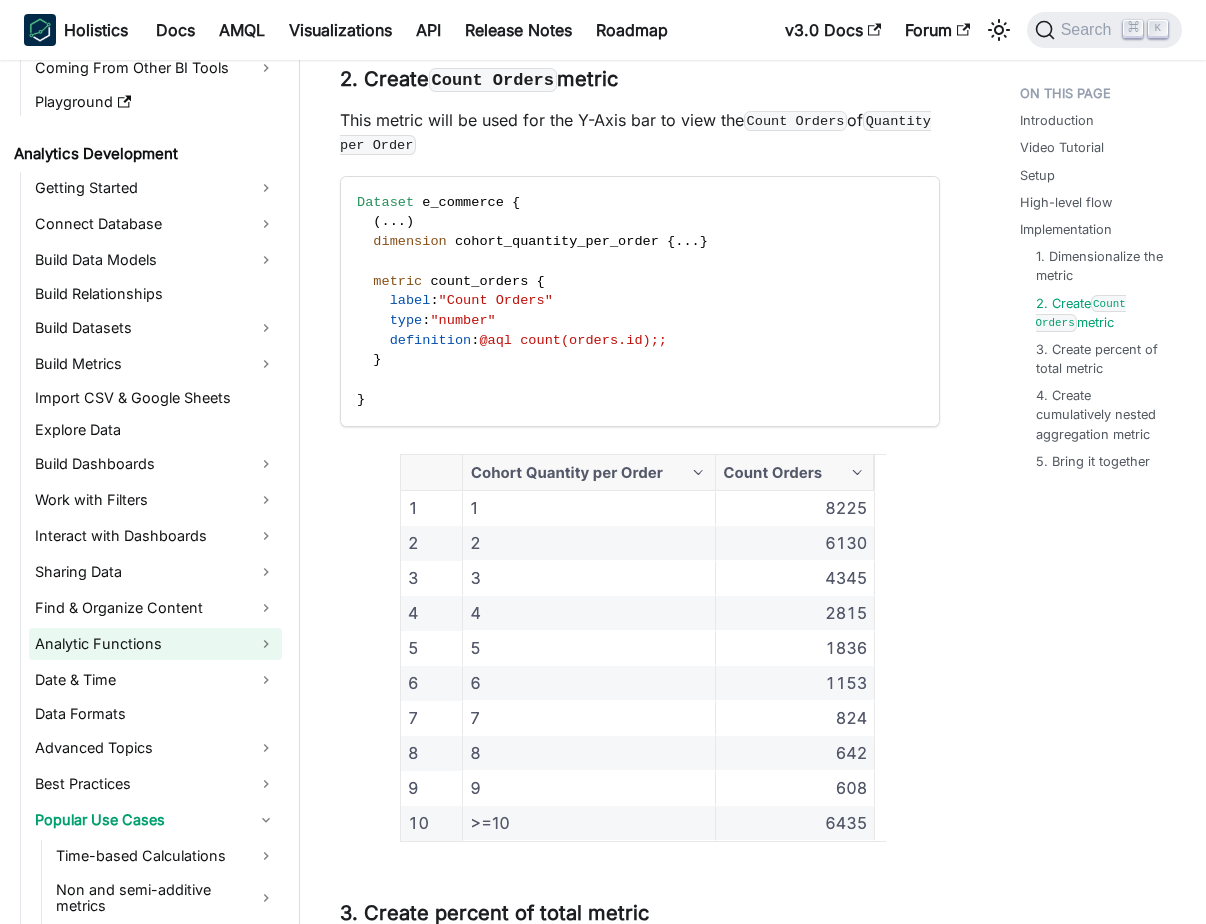 click on "Analytic Functions" at bounding box center (155, 644) 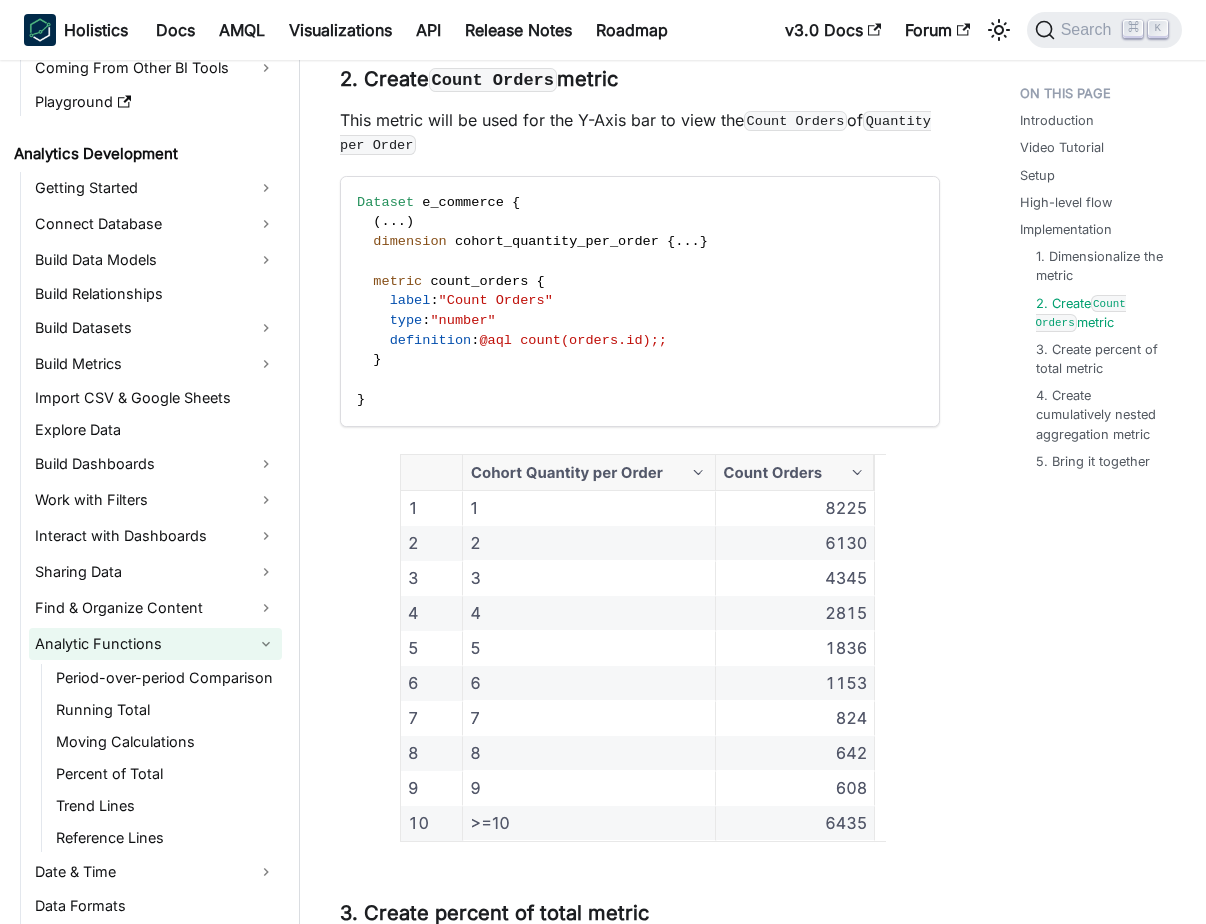 scroll, scrollTop: 263, scrollLeft: 0, axis: vertical 